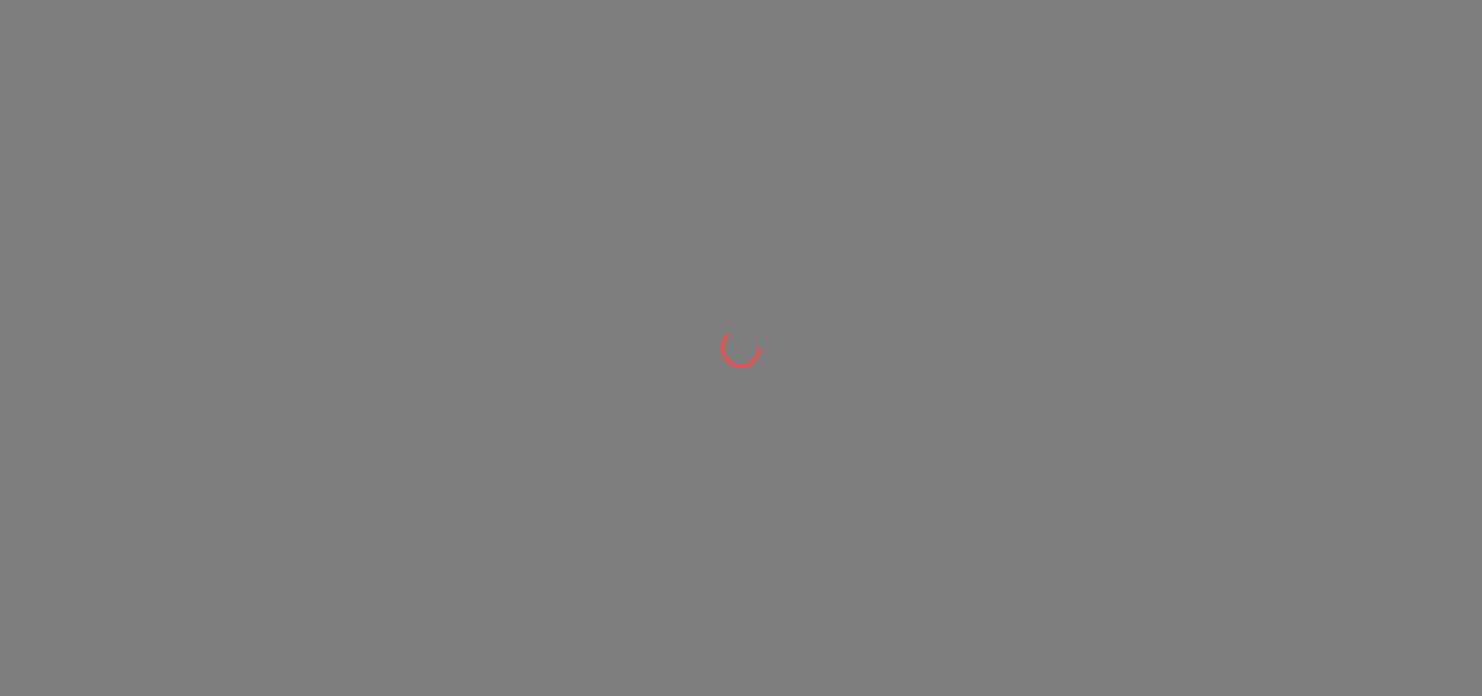 scroll, scrollTop: 0, scrollLeft: 0, axis: both 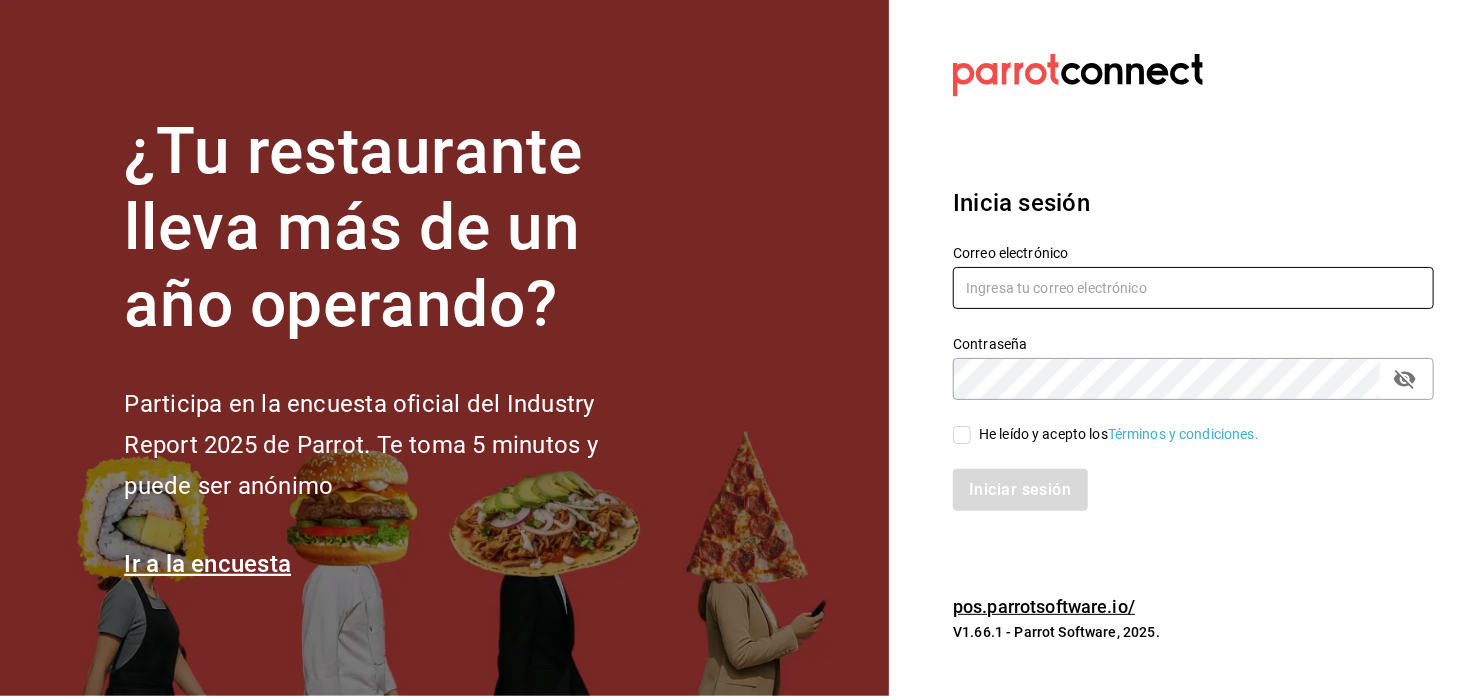 click at bounding box center (1193, 288) 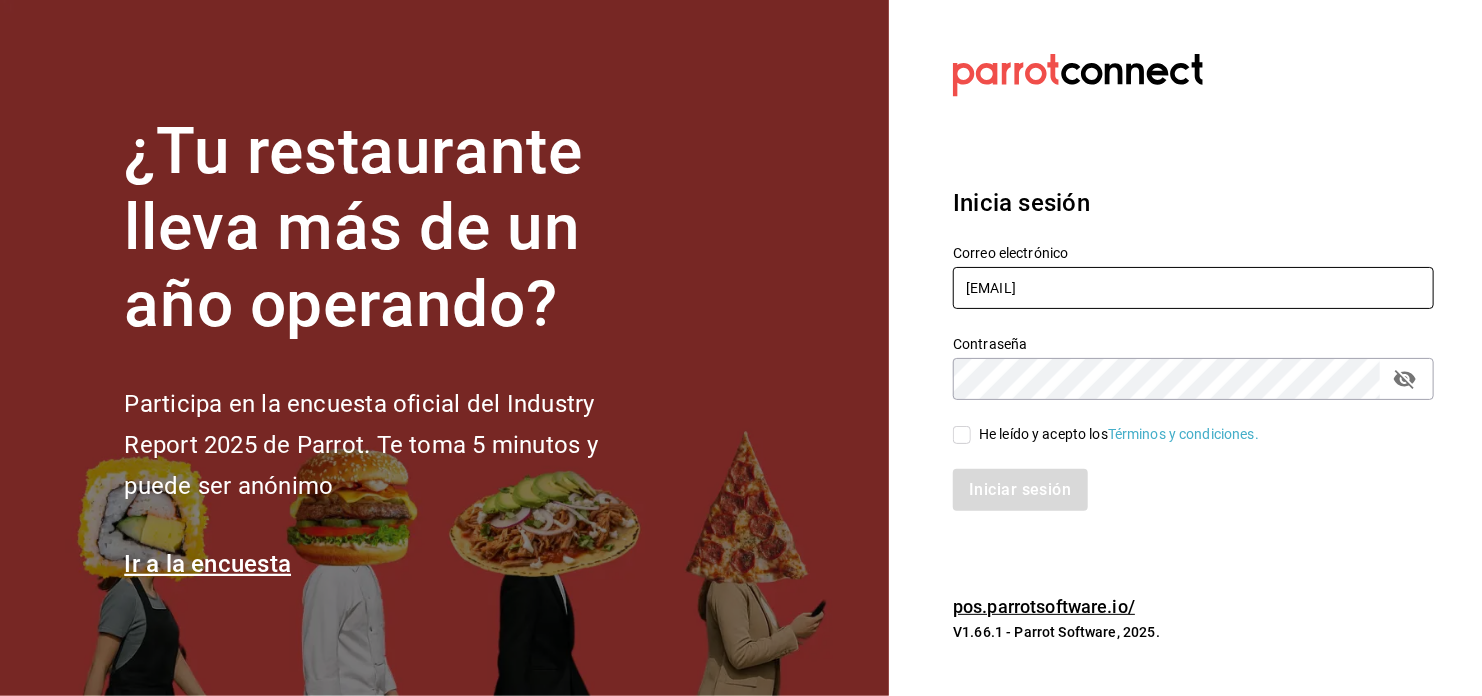 type on "[EMAIL]" 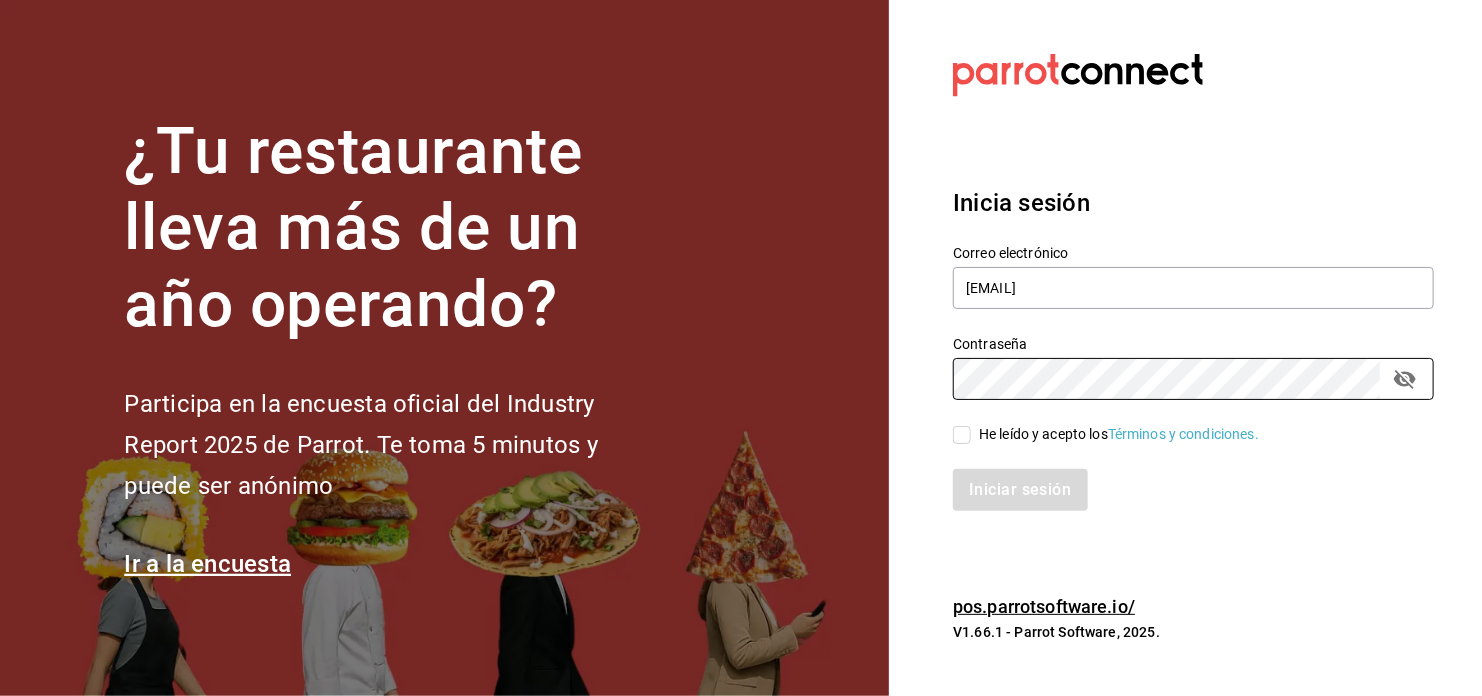 click on "He leído y acepto los  Términos y condiciones." at bounding box center [962, 435] 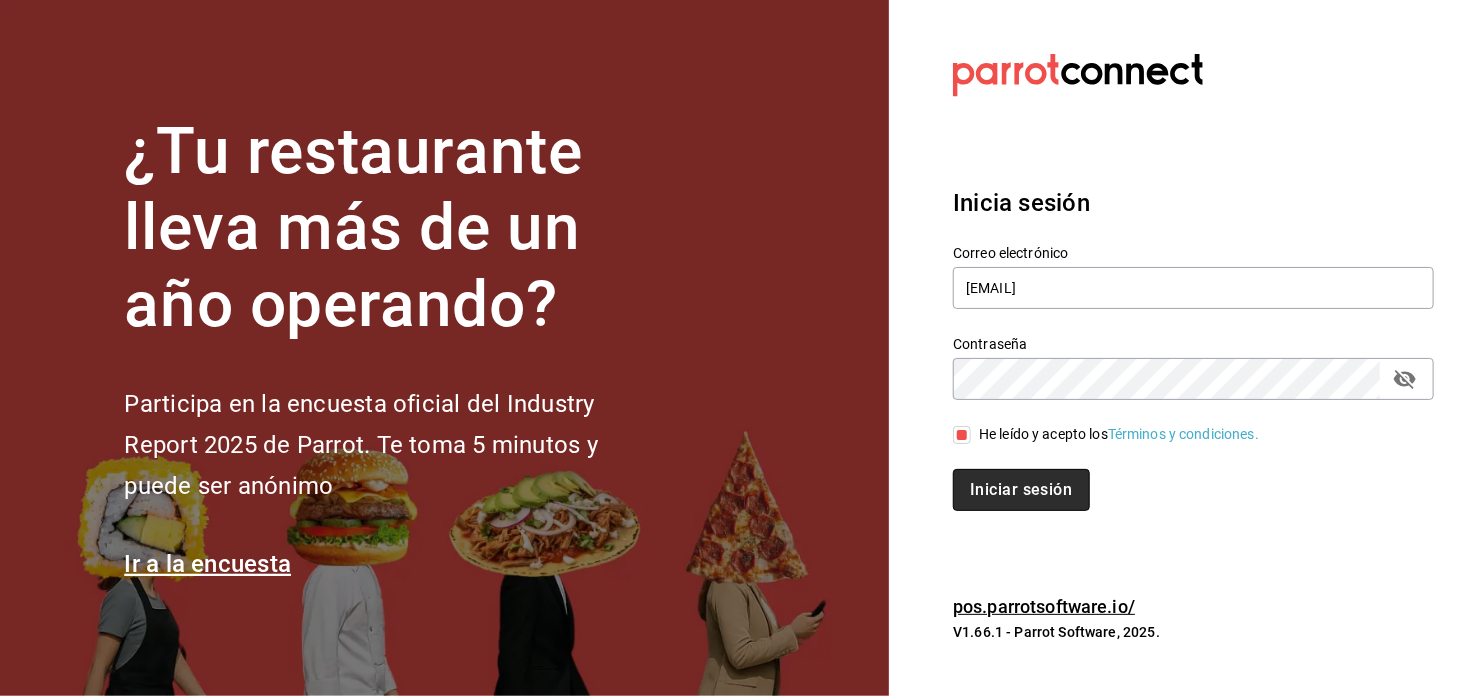 click on "Iniciar sesión" at bounding box center (1021, 490) 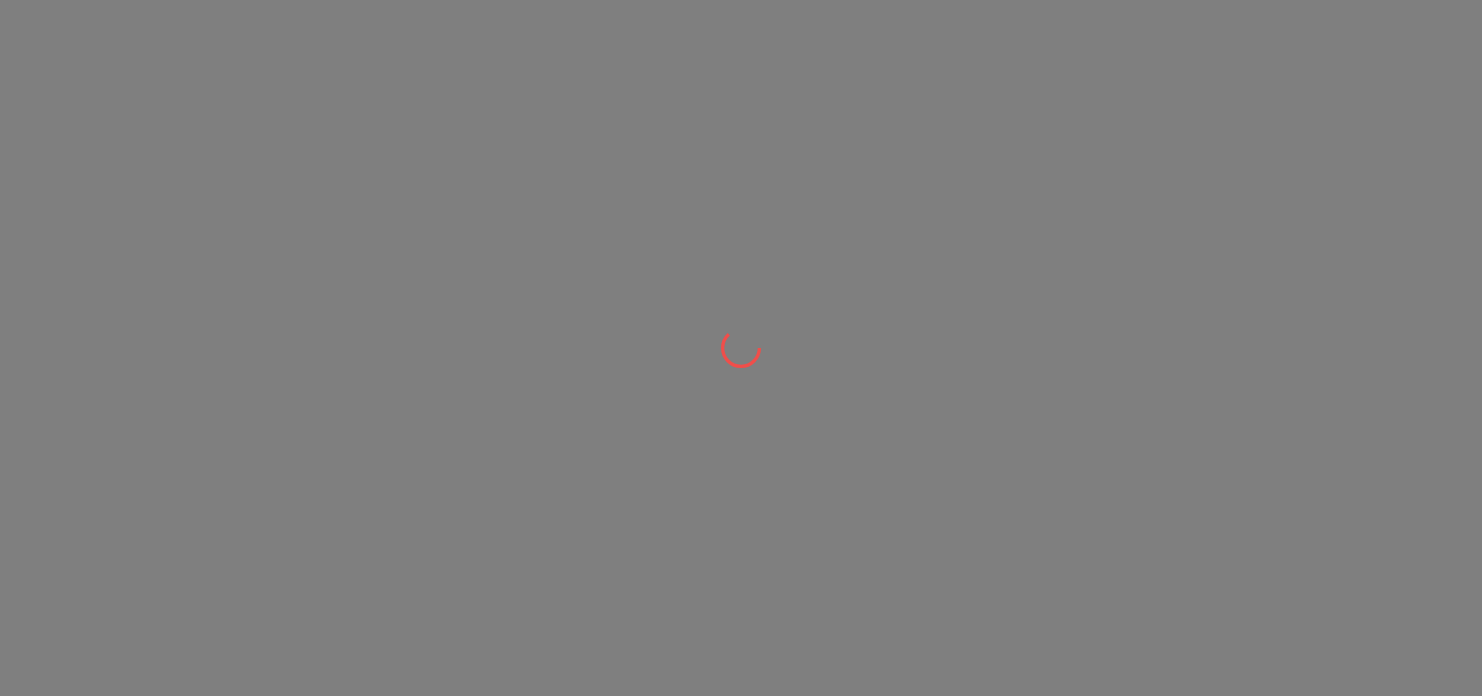 scroll, scrollTop: 0, scrollLeft: 0, axis: both 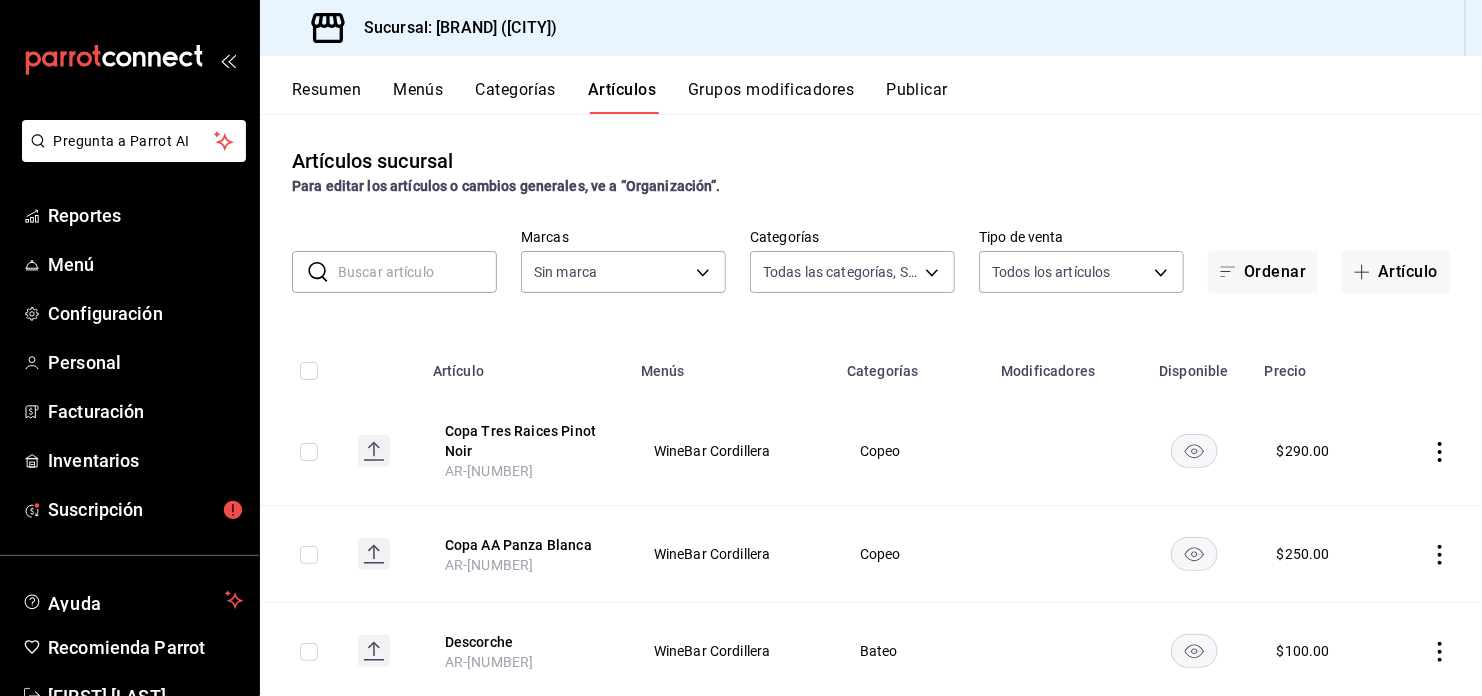 type on "[UUID],[UUID],[UUID],[UUID],[UUID],[UUID]" 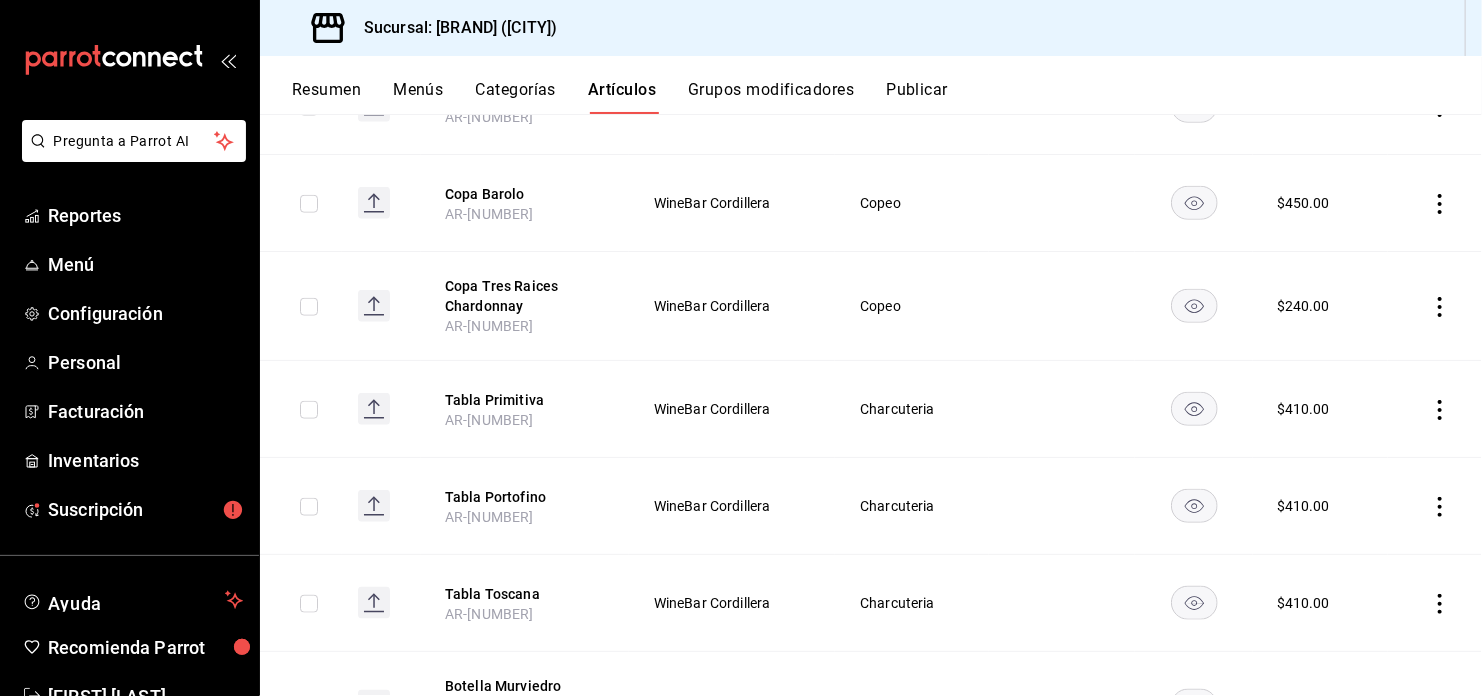 scroll, scrollTop: 0, scrollLeft: 0, axis: both 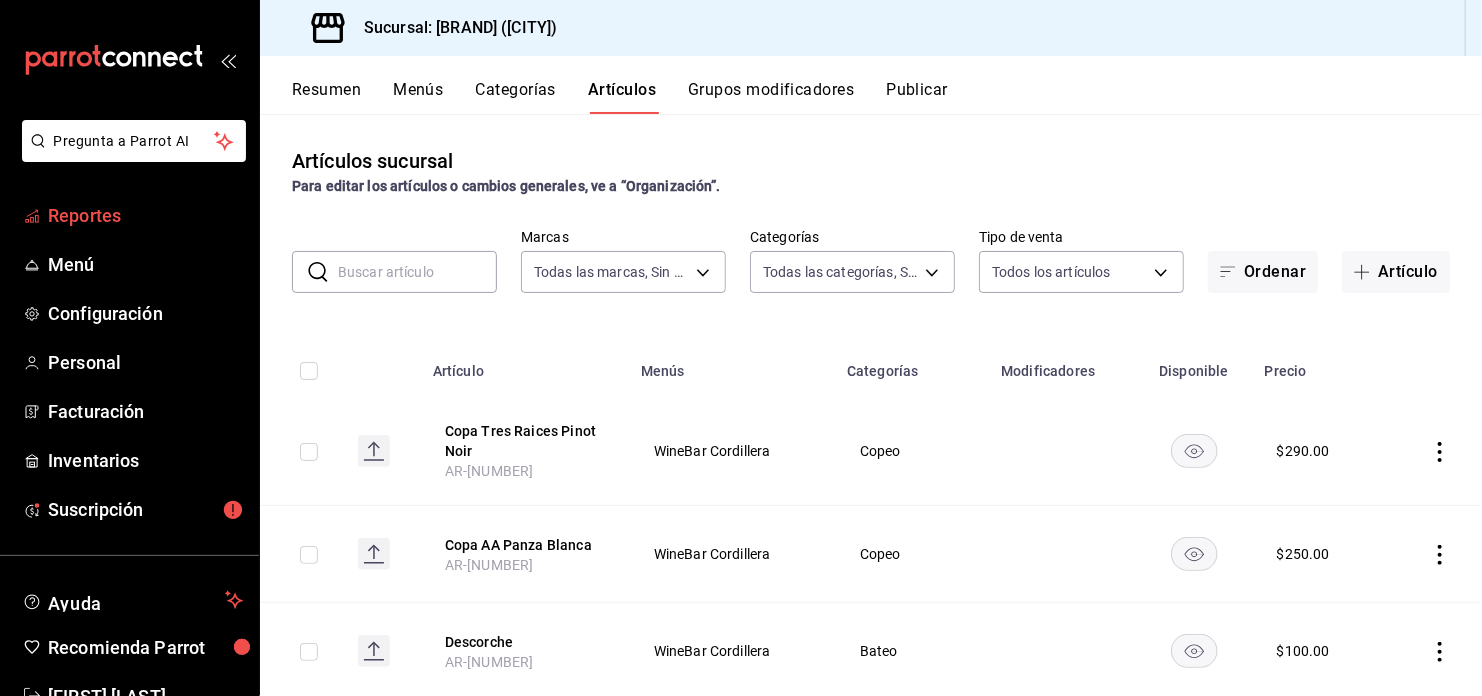 click on "Reportes" at bounding box center (145, 215) 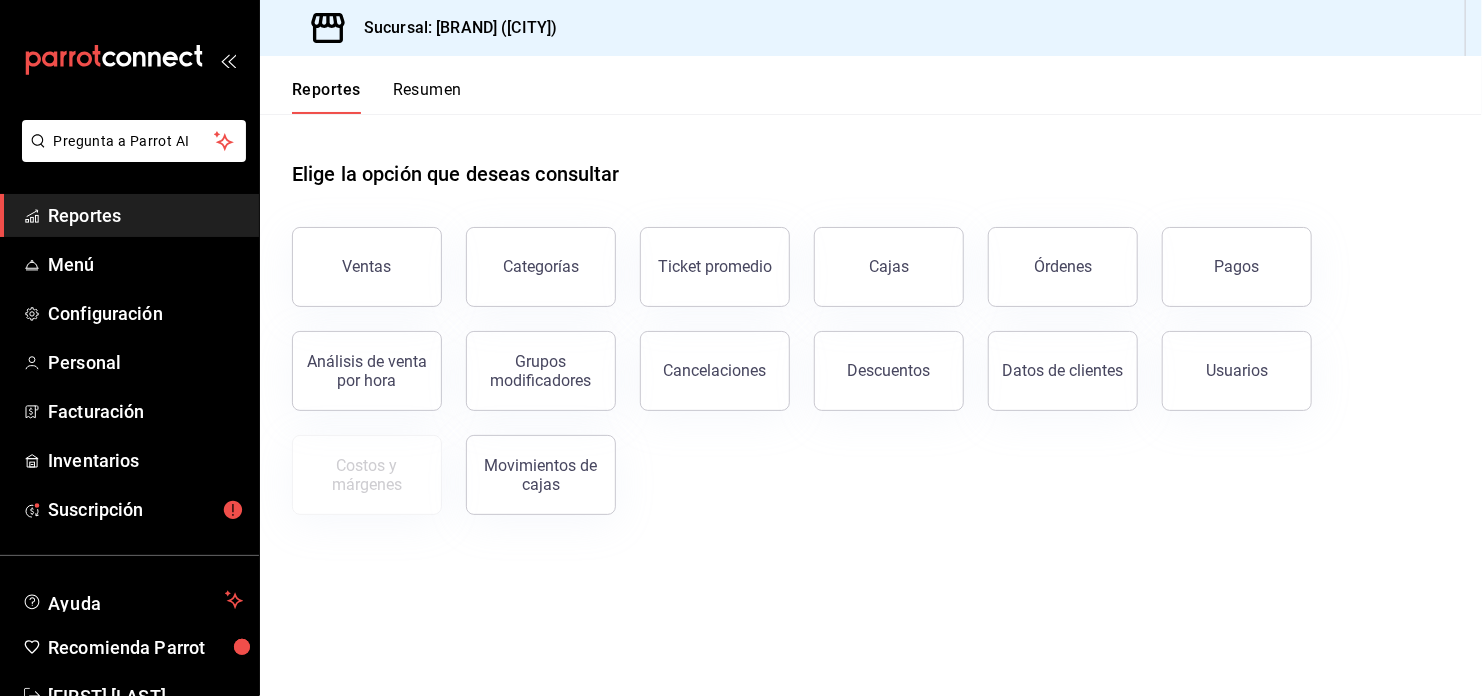 click on "Ventas" at bounding box center (367, 267) 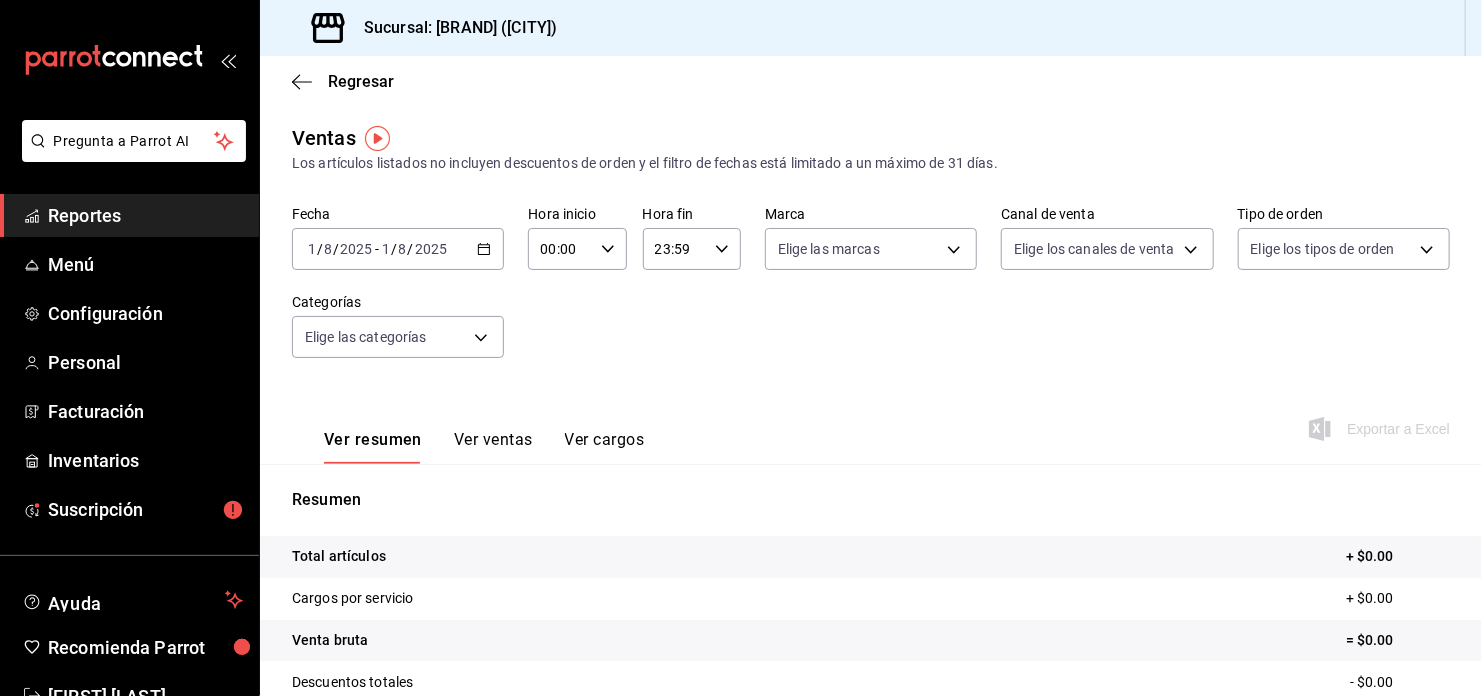 click on "2025-08-01 1 / 8 / 2025 - 2025-08-01 1 / 8 / 2025" at bounding box center [398, 249] 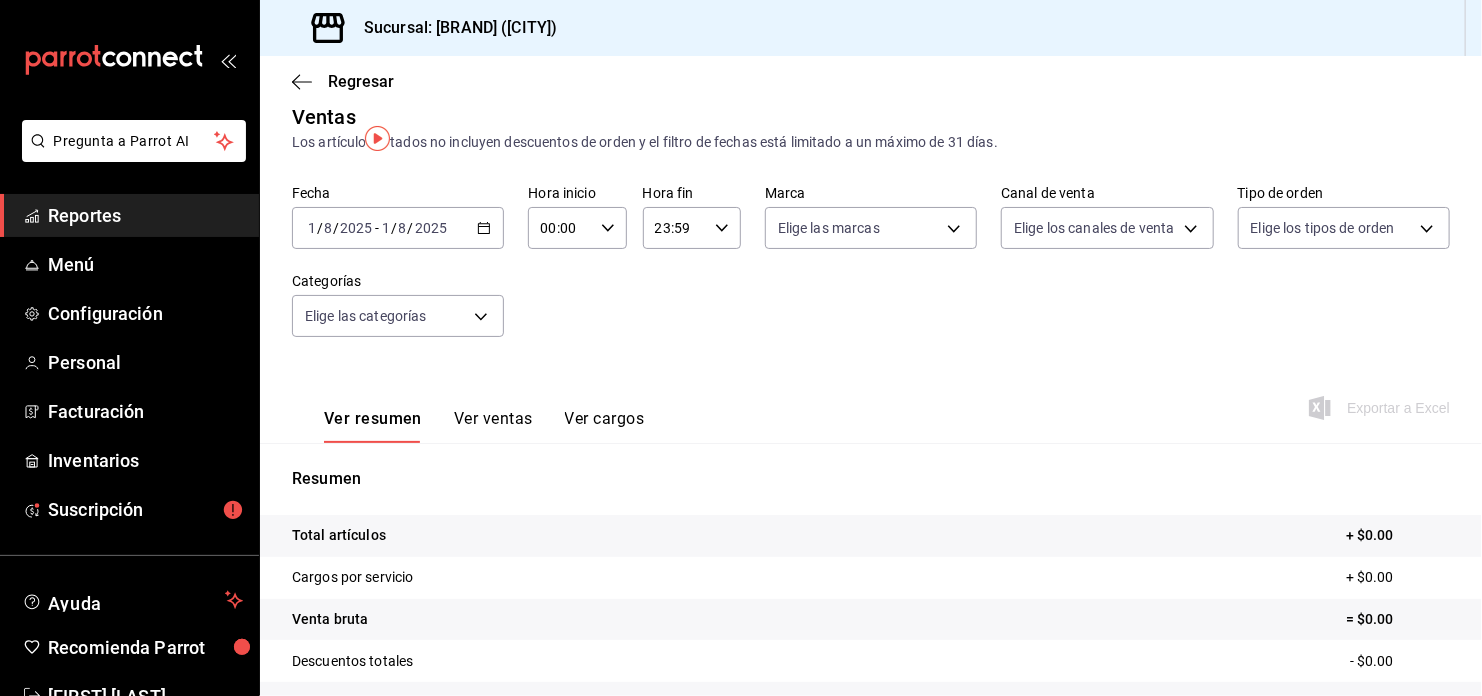 scroll, scrollTop: 0, scrollLeft: 0, axis: both 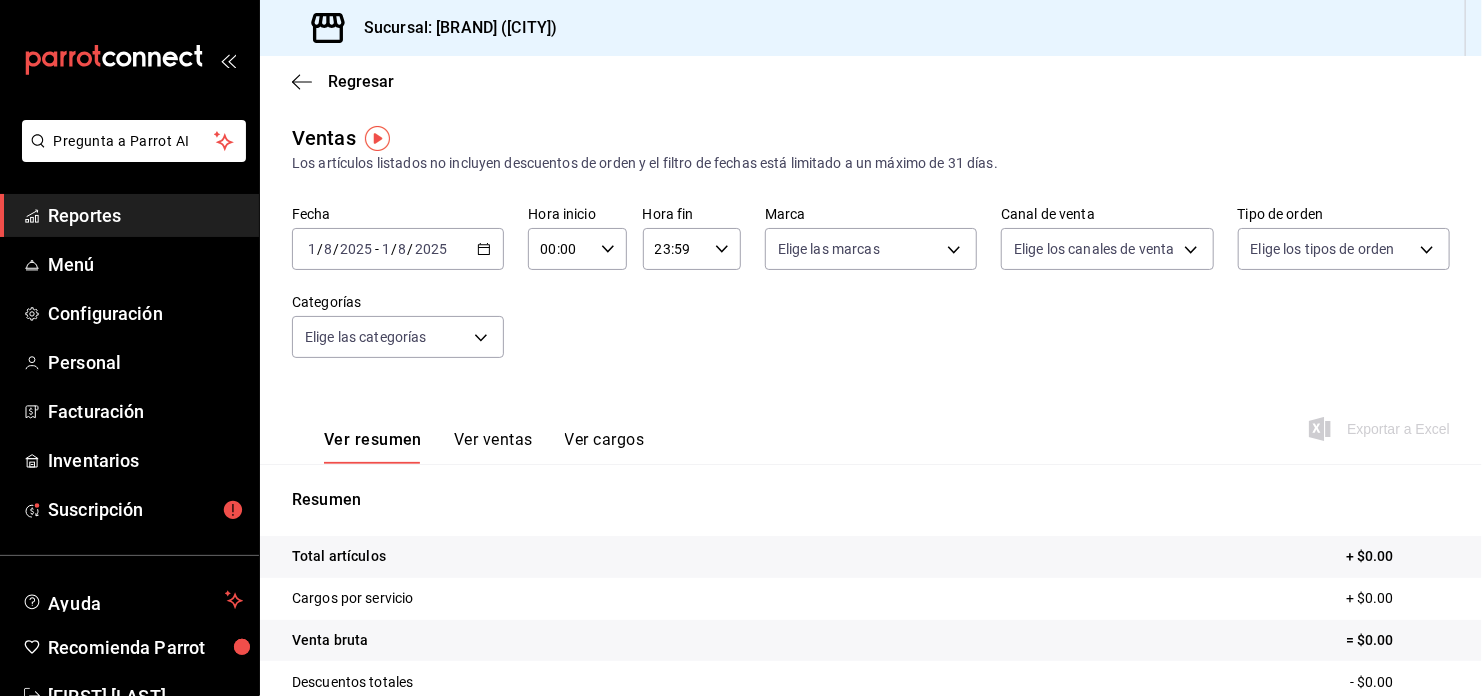 click on "2025-08-01 1 / 8 / 2025 - 2025-08-01 1 / 8 / 2025" at bounding box center (398, 249) 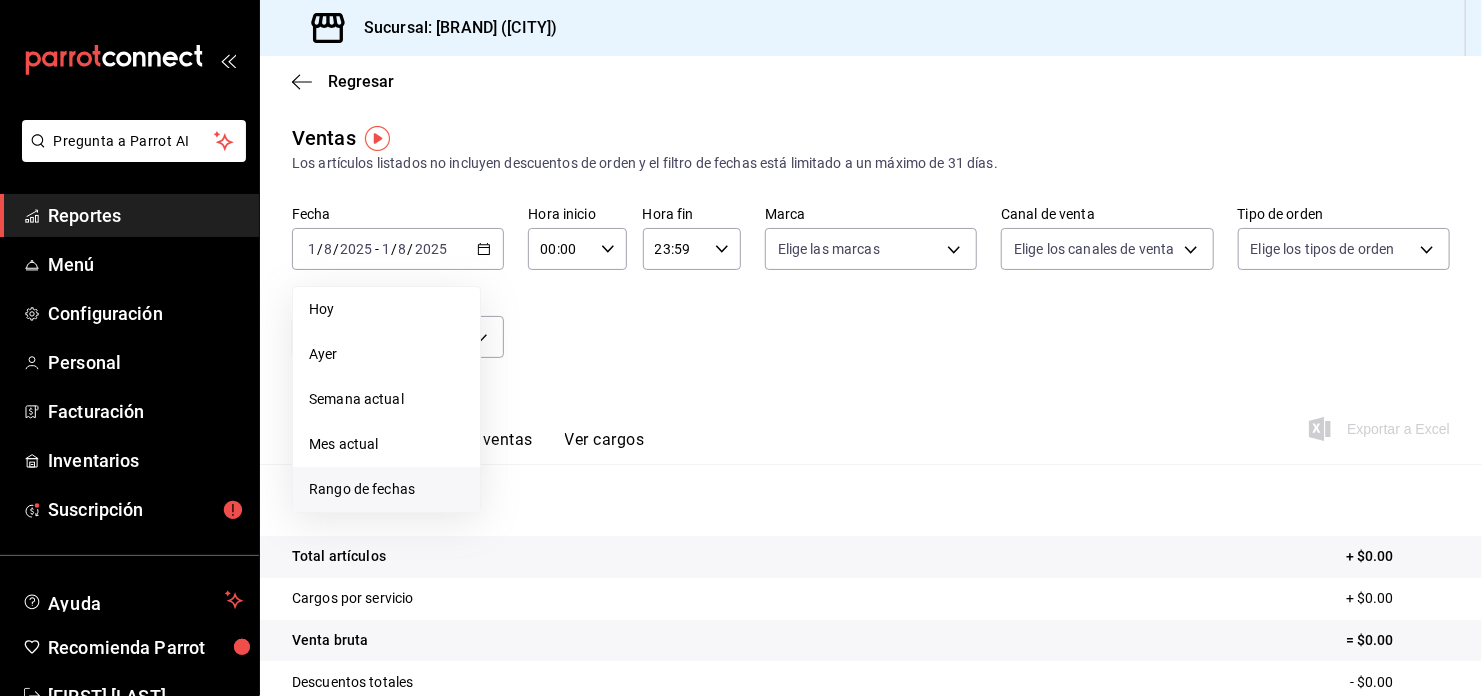 click on "Rango de fechas" at bounding box center (386, 489) 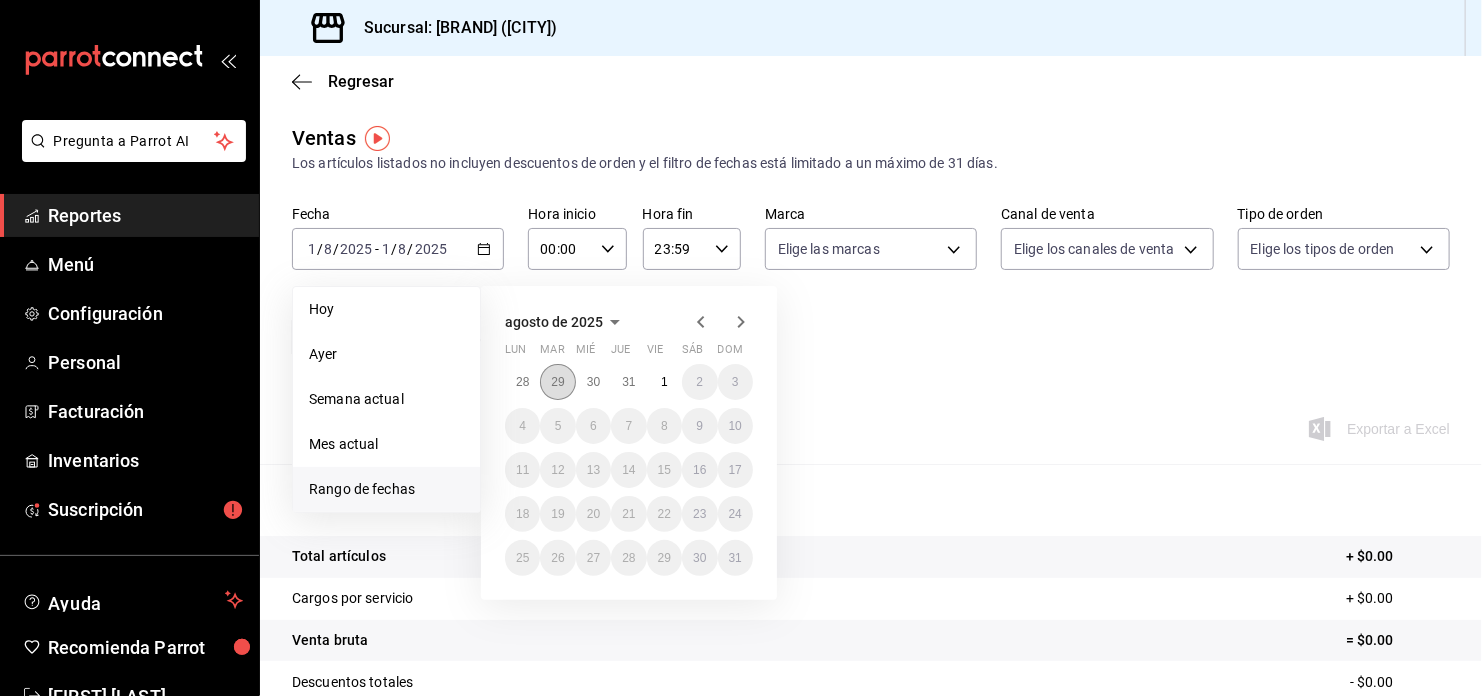 click on "29" at bounding box center [557, 382] 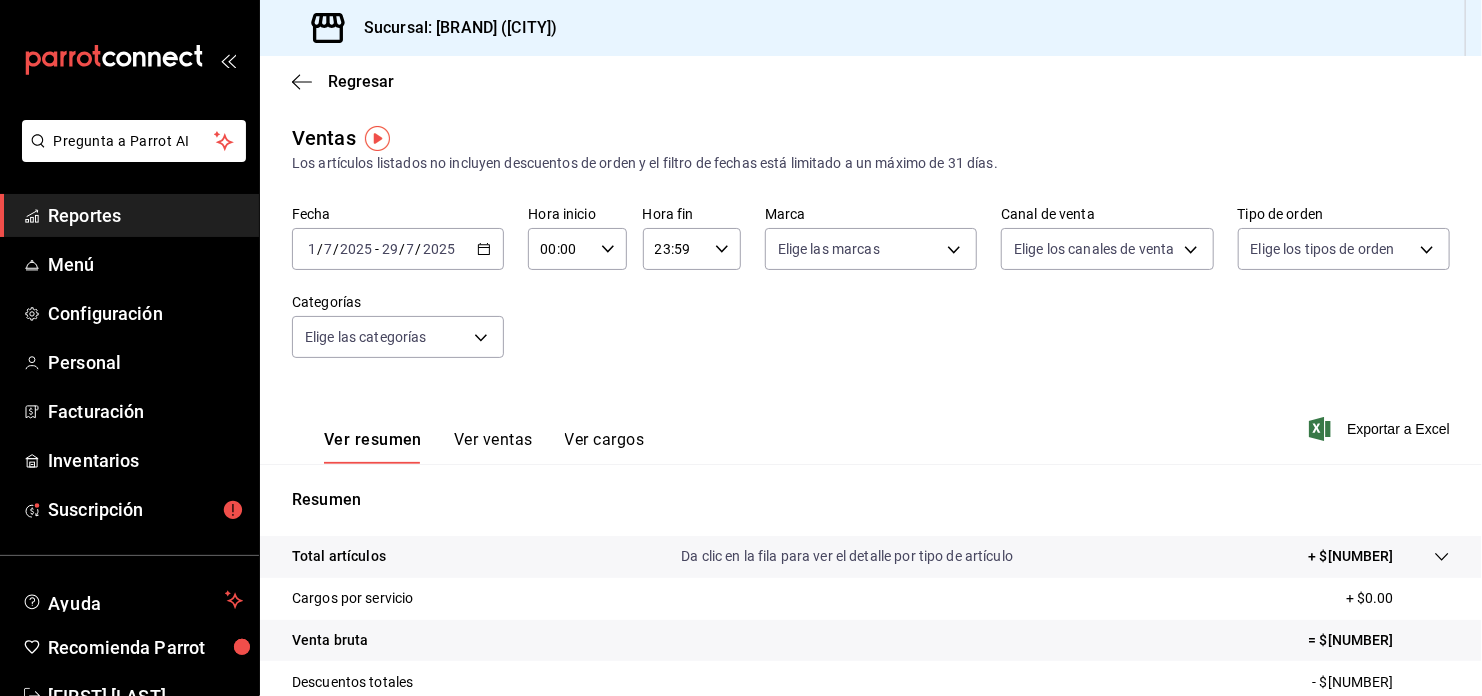 click 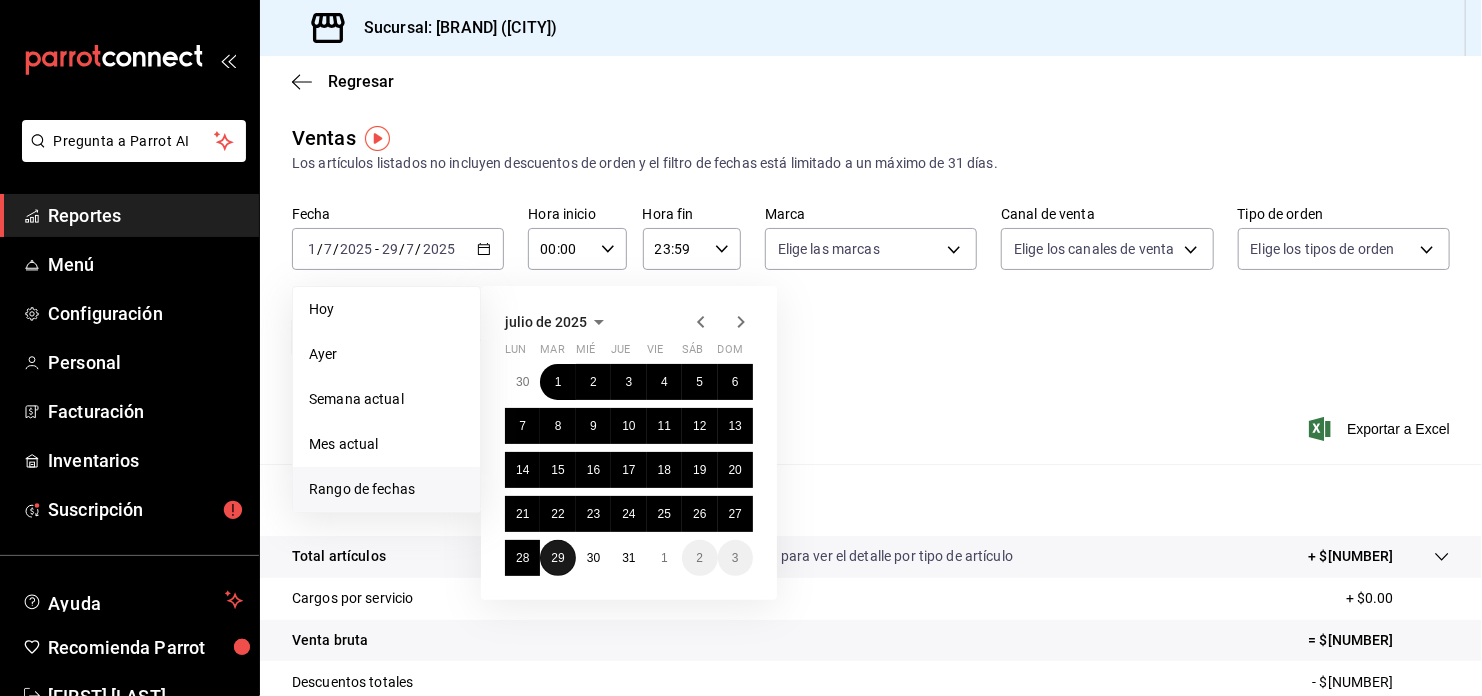click on "29" at bounding box center [557, 558] 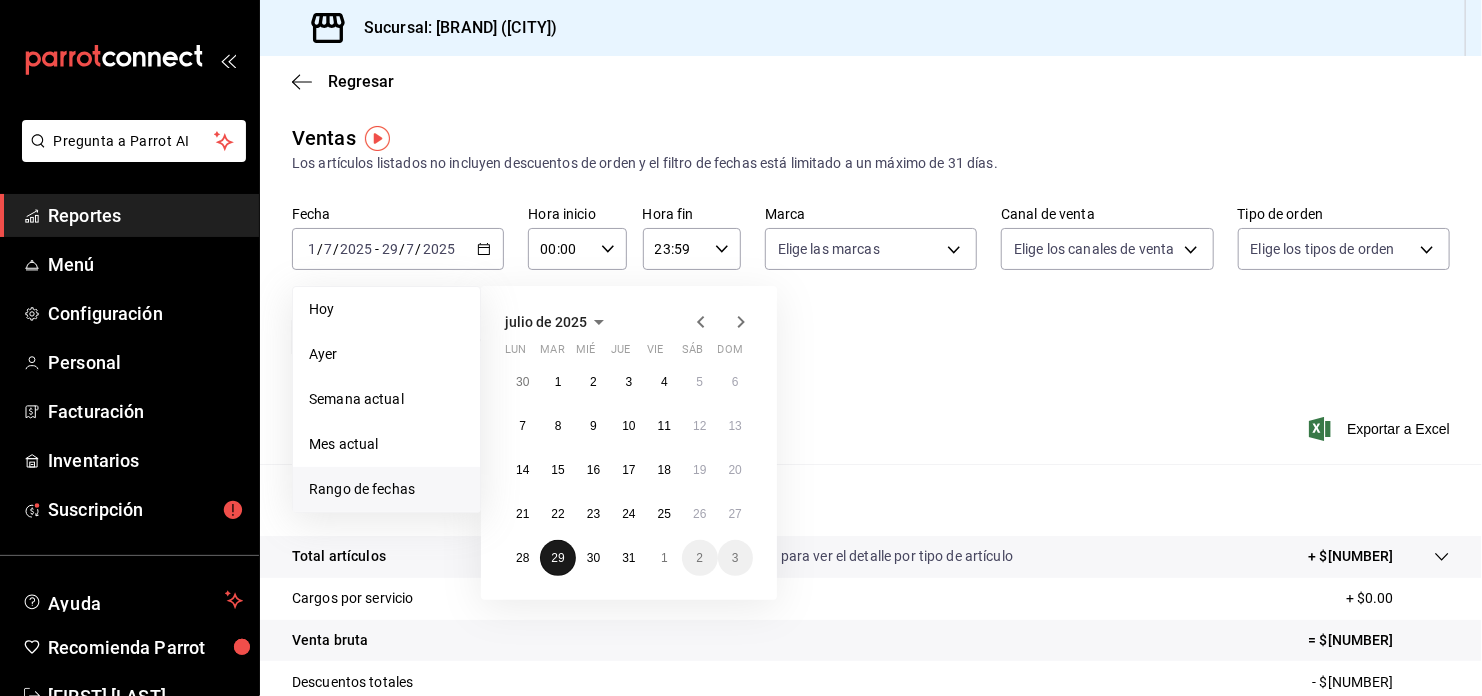 click on "29" at bounding box center [557, 558] 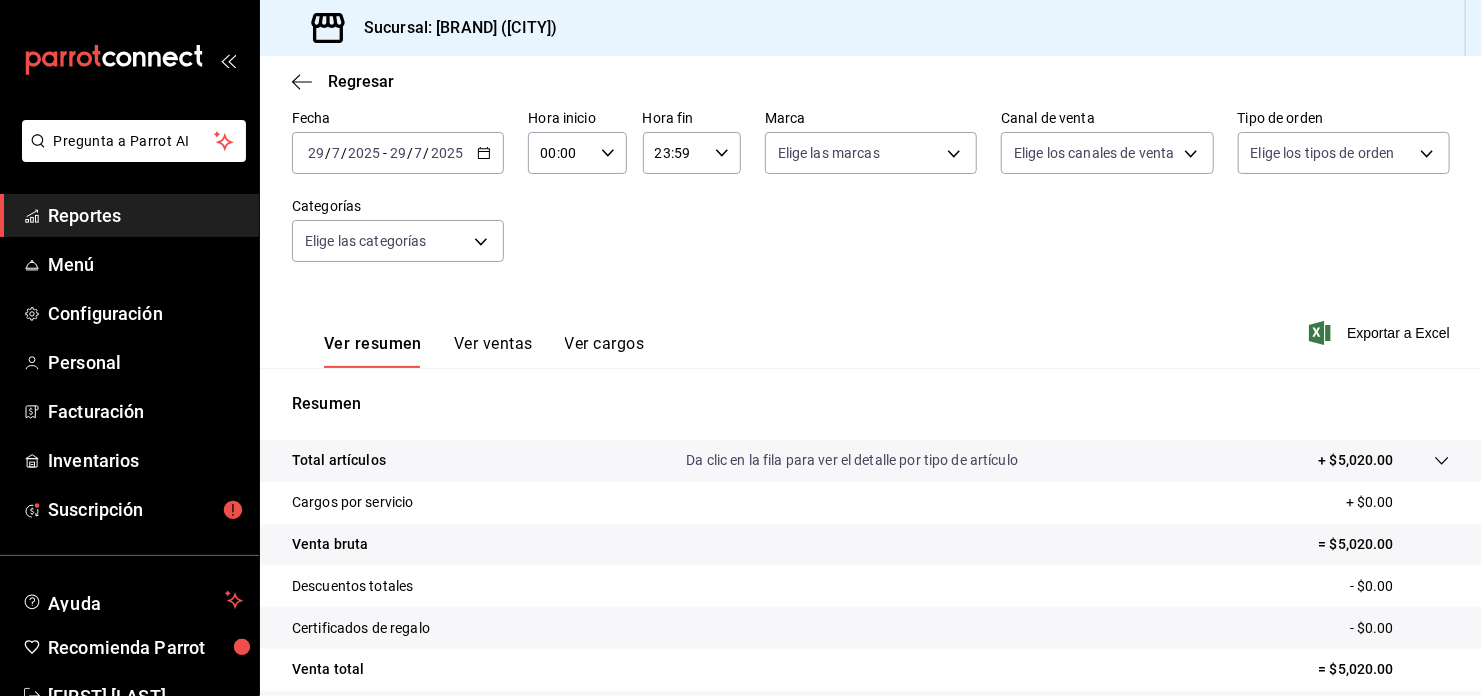 scroll, scrollTop: 133, scrollLeft: 0, axis: vertical 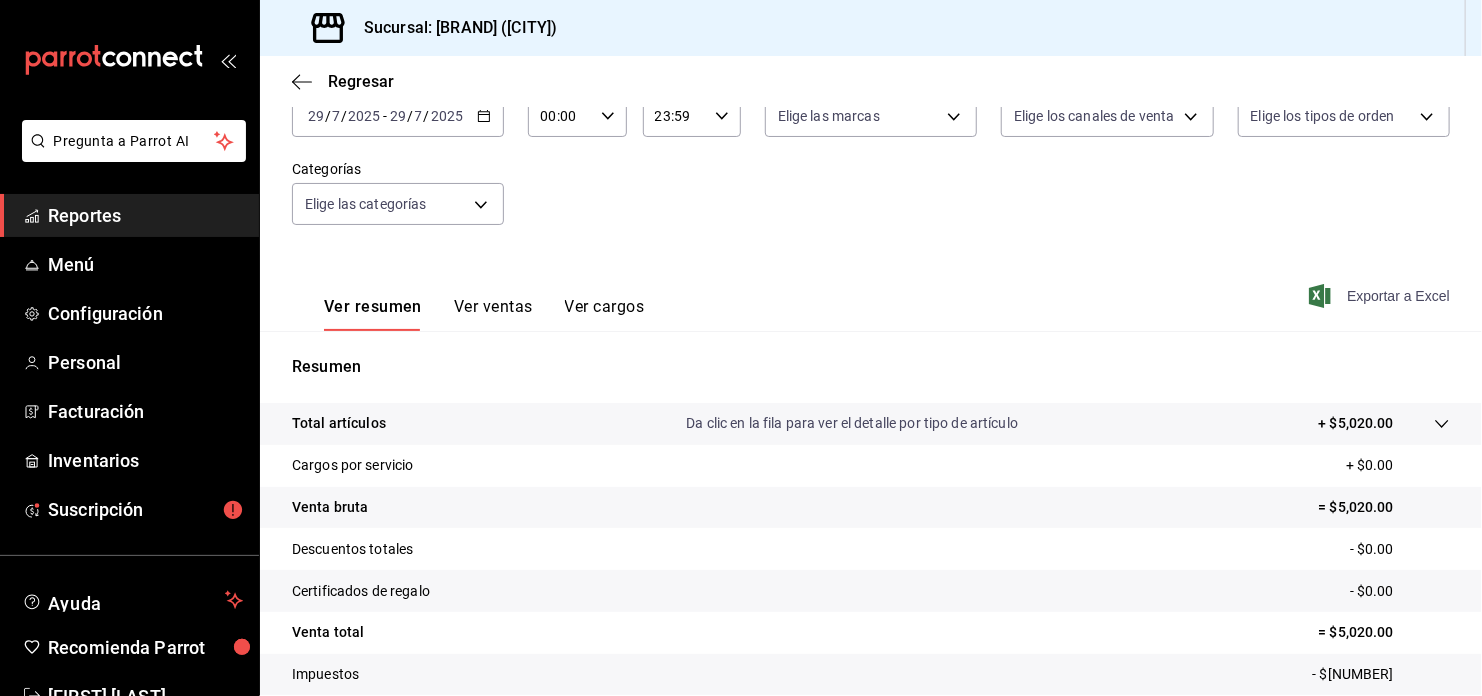 click on "Exportar a Excel" at bounding box center (1381, 296) 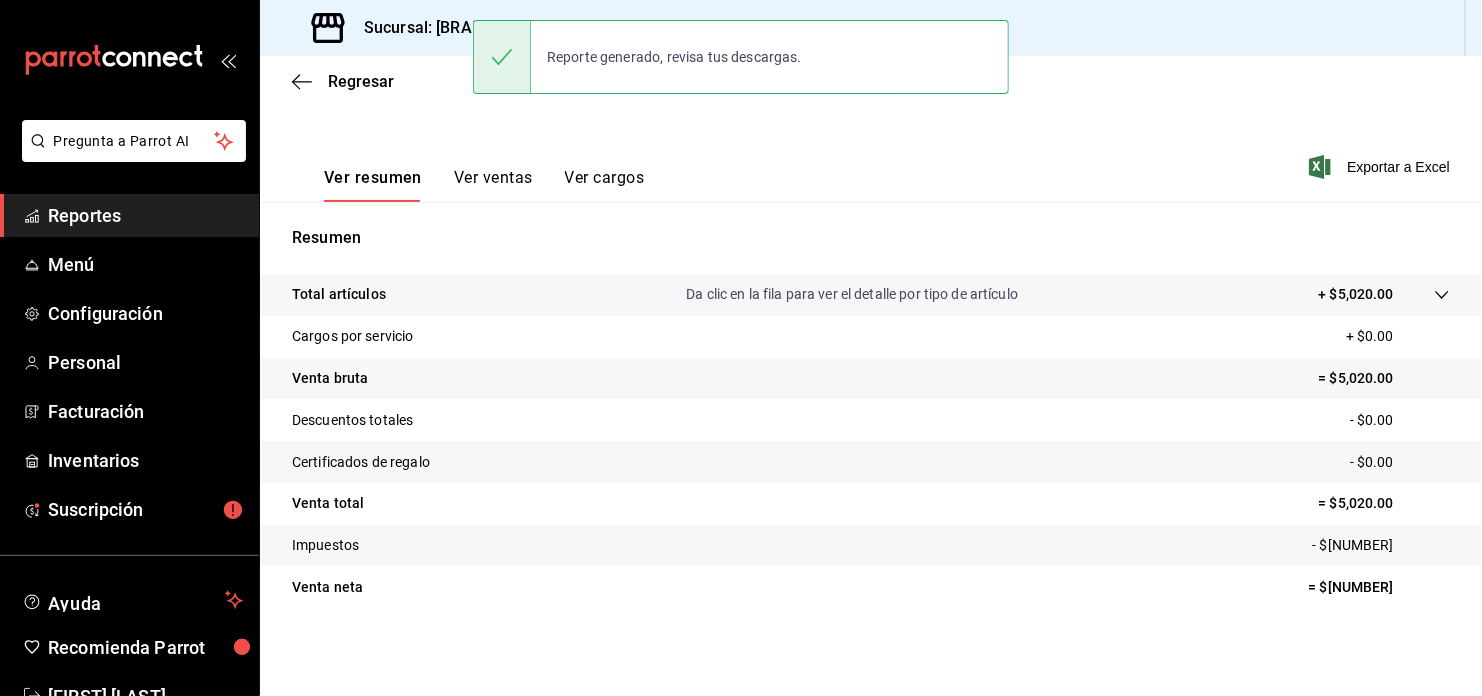 scroll, scrollTop: 0, scrollLeft: 0, axis: both 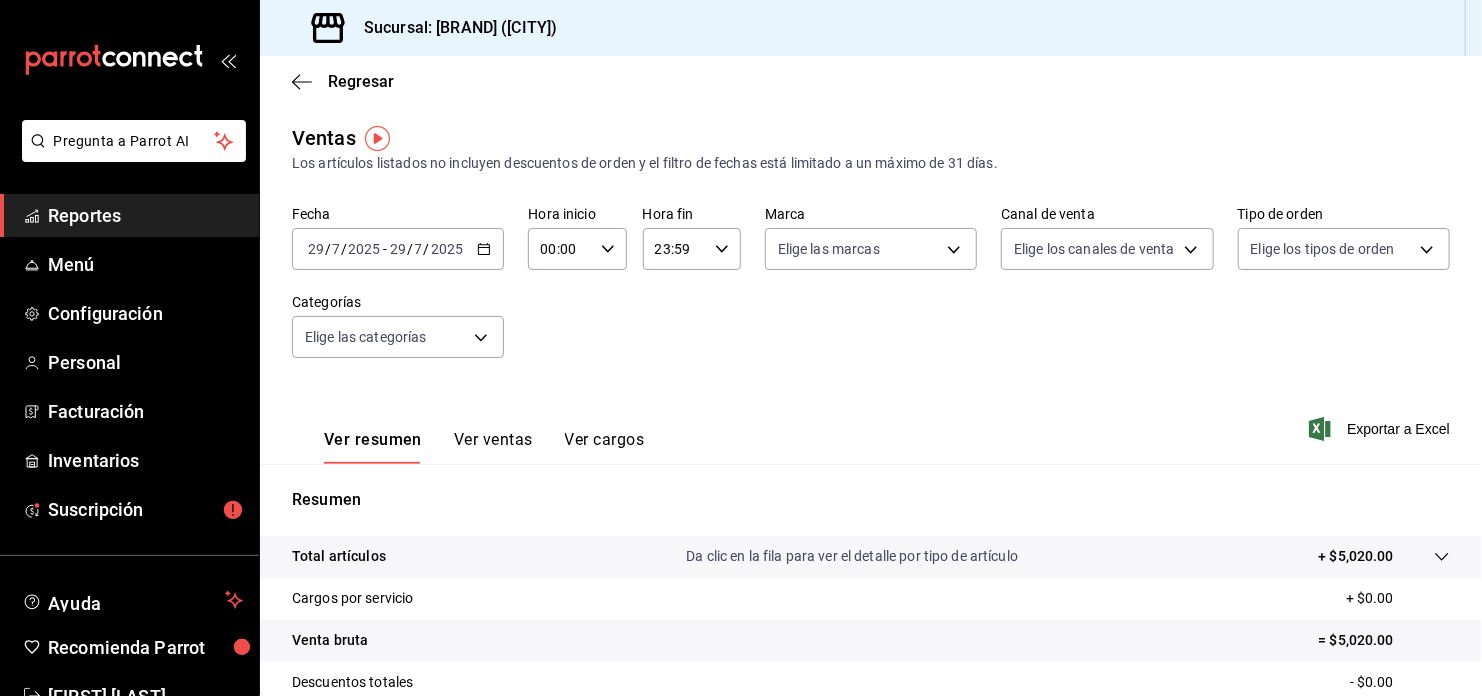 click on "[DATE] [DAY] / [MONTH] / [YEAR] - [DATE] [DAY] / [MONTH] / [YEAR]" at bounding box center (398, 249) 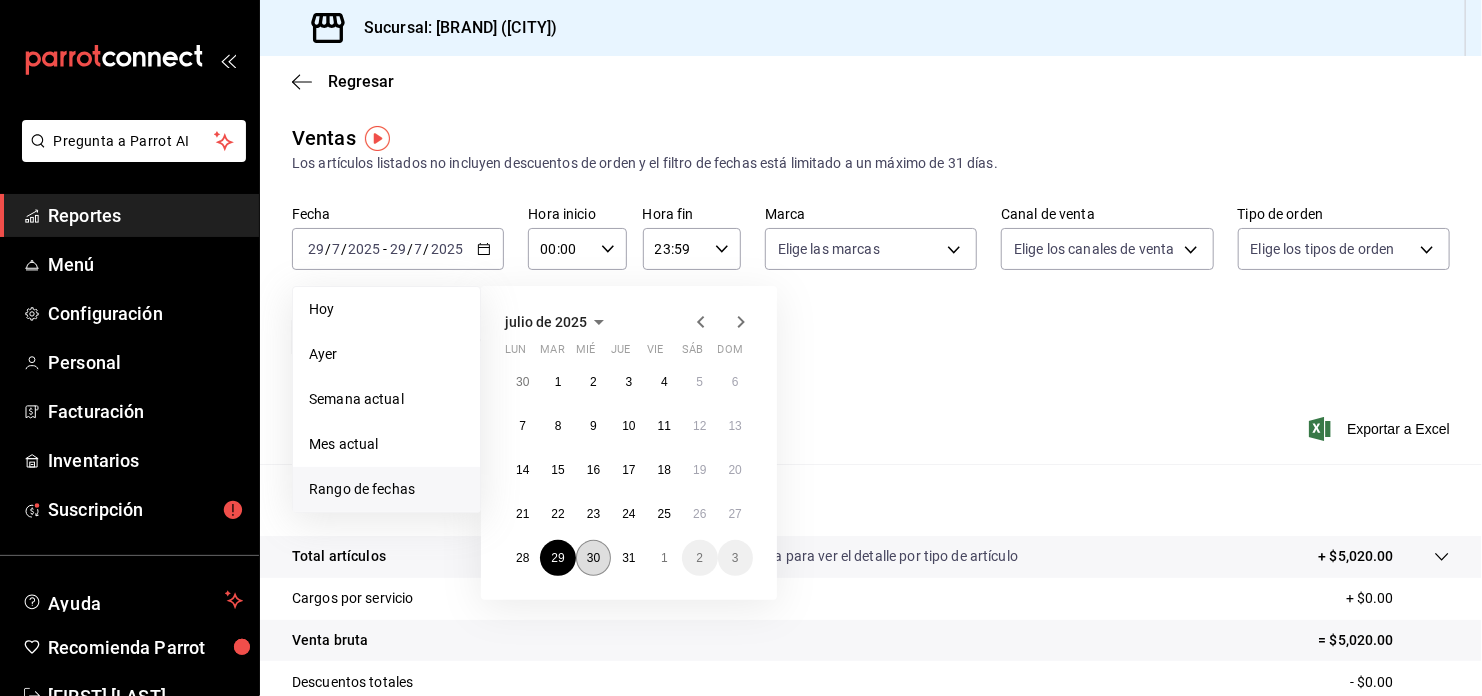 click on "30" at bounding box center (593, 558) 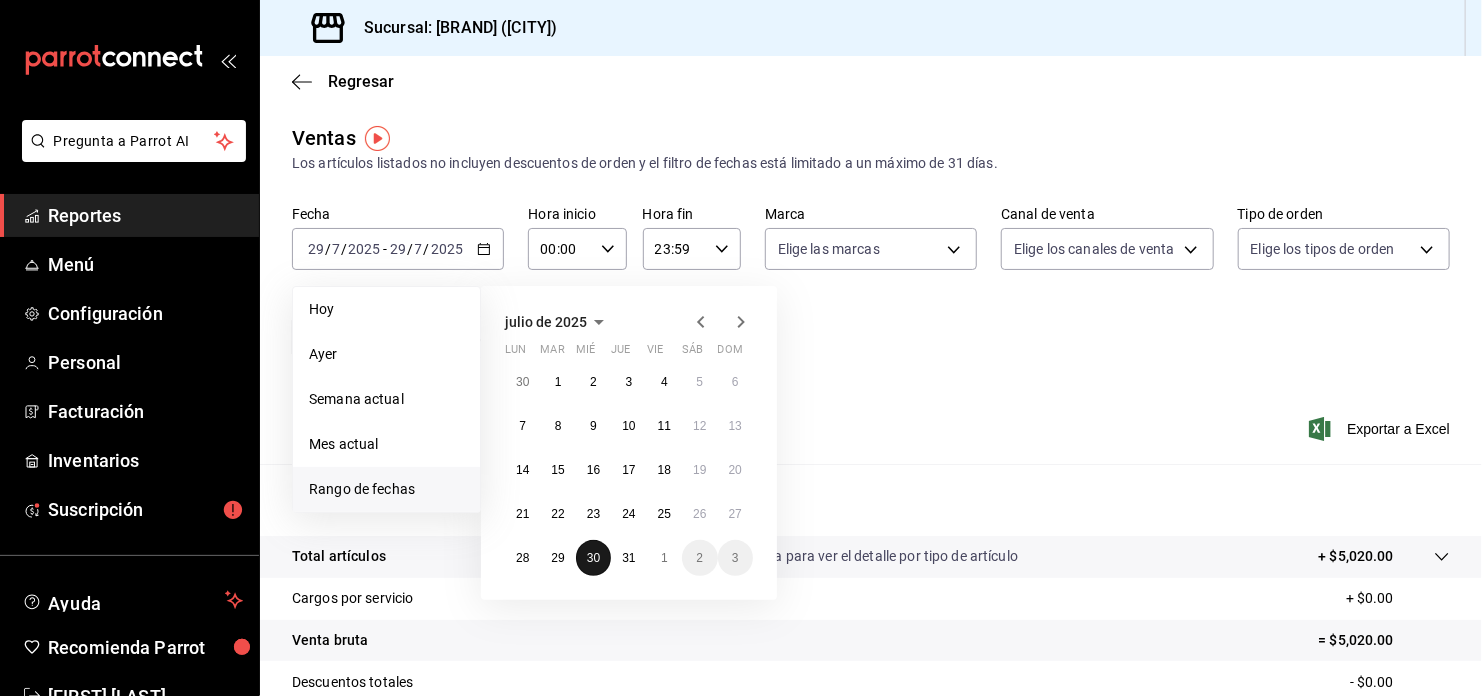 click on "30" at bounding box center (593, 558) 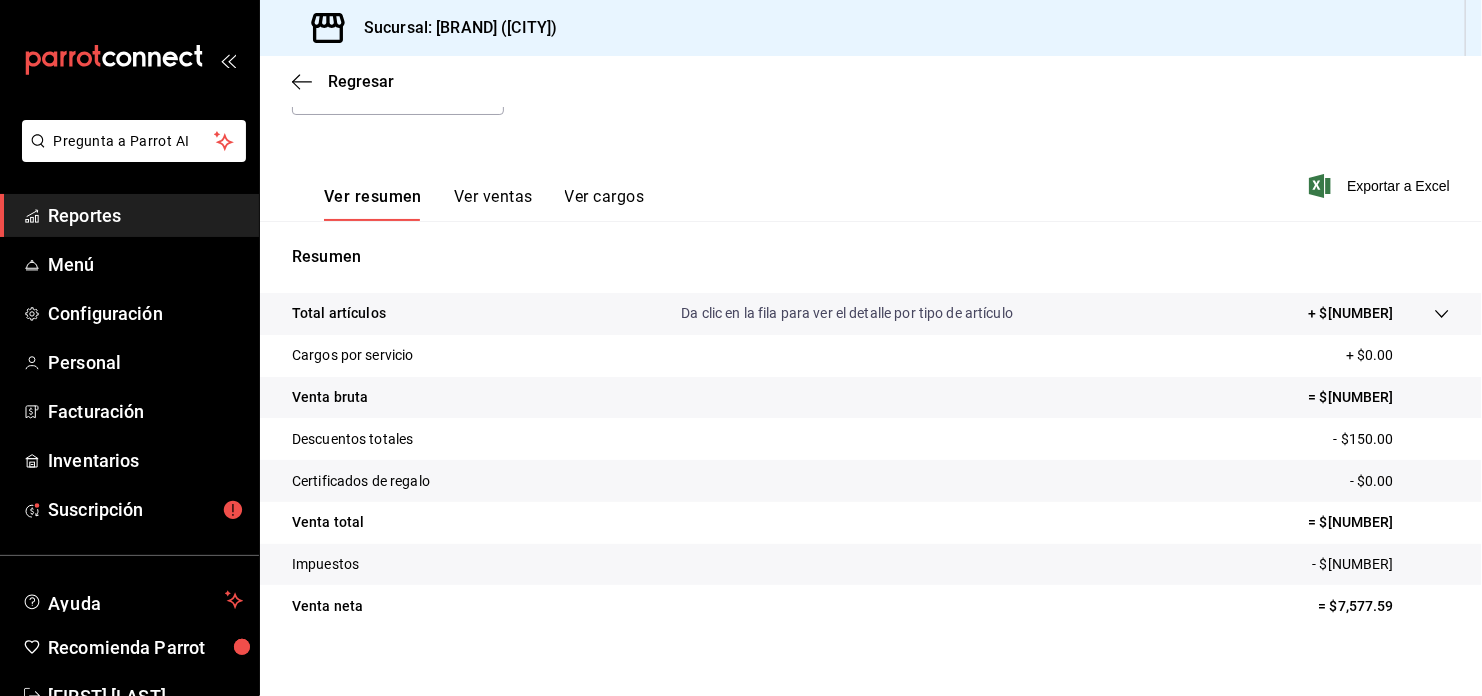 scroll, scrollTop: 262, scrollLeft: 0, axis: vertical 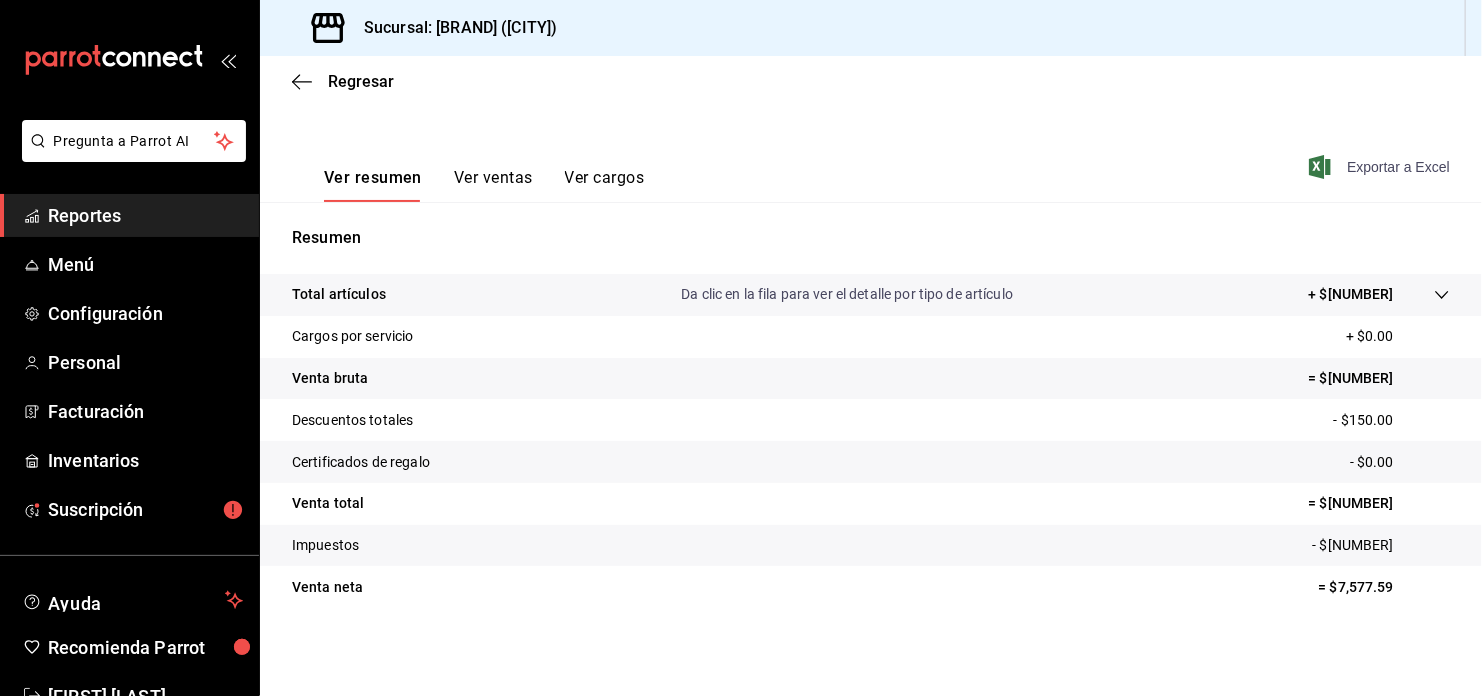 click on "Exportar a Excel" at bounding box center (1381, 167) 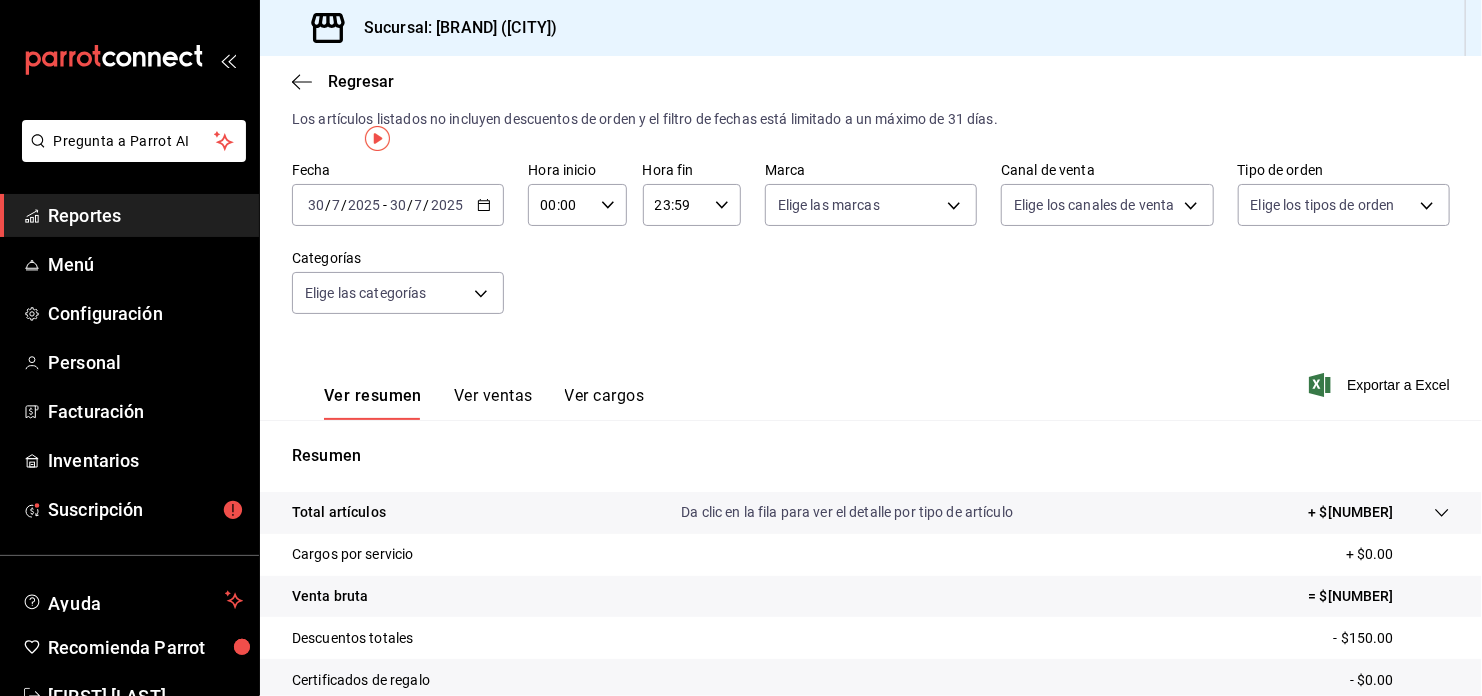 scroll, scrollTop: 0, scrollLeft: 0, axis: both 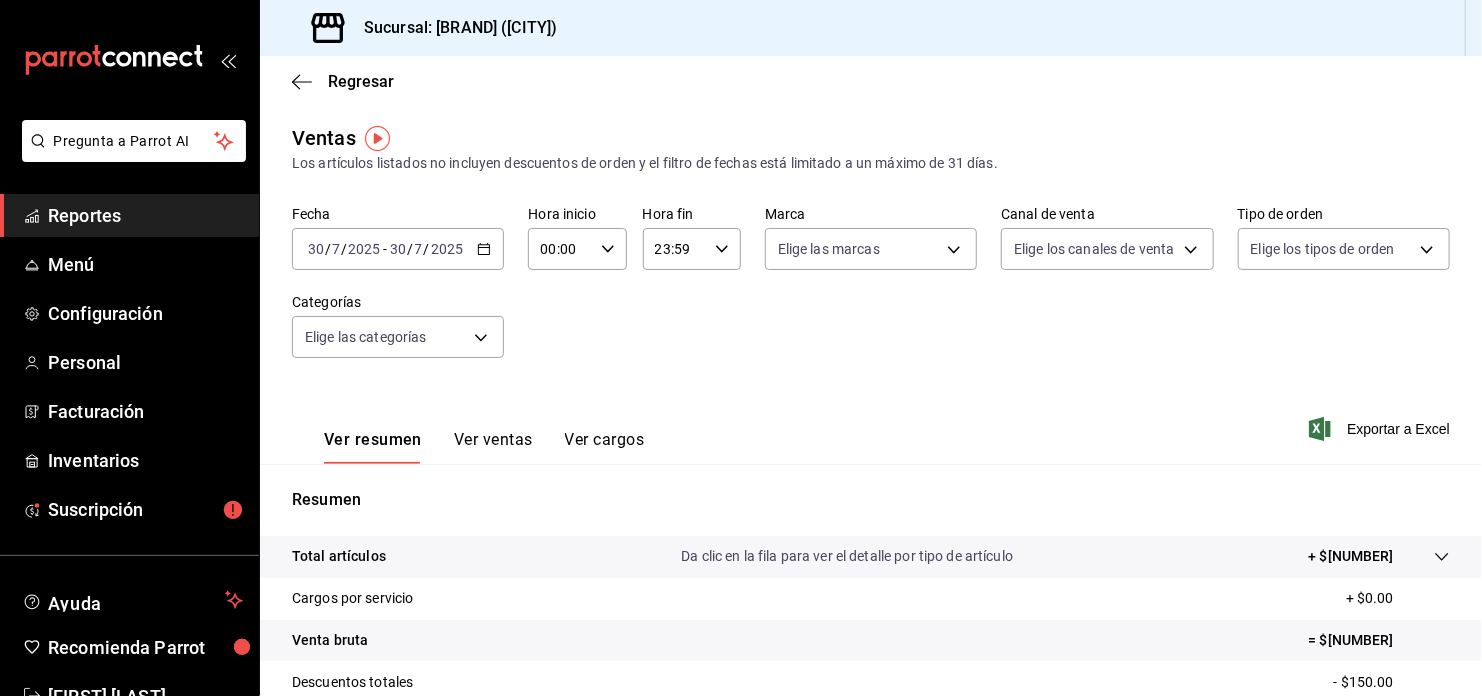click 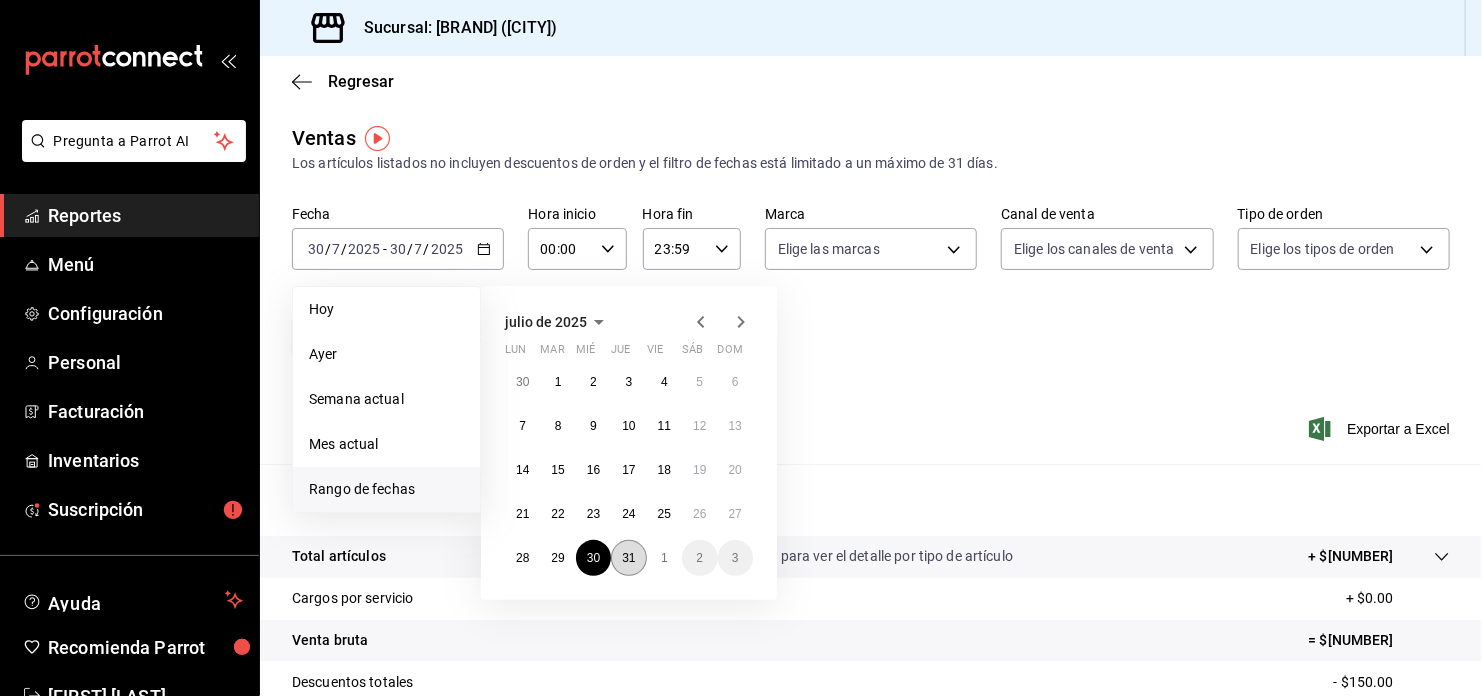 click on "31" at bounding box center [628, 558] 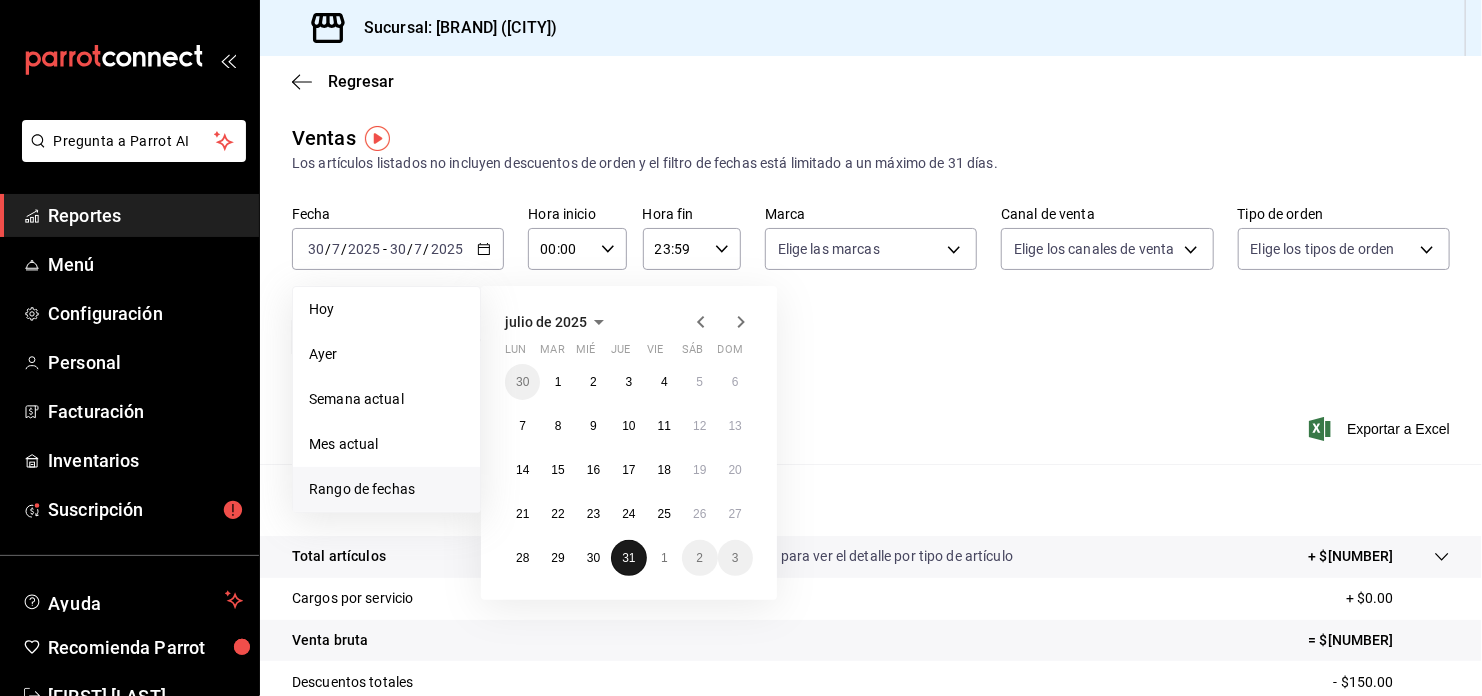 click on "31" at bounding box center (628, 558) 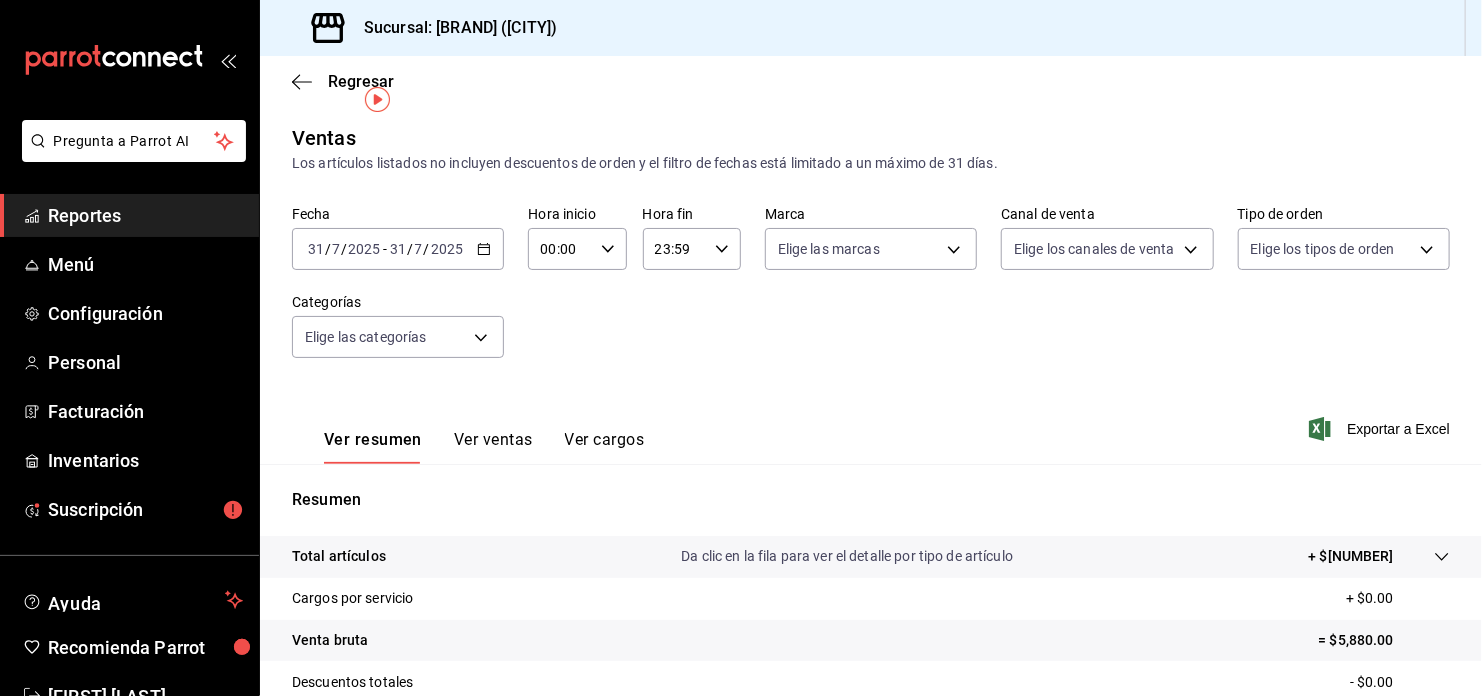 scroll, scrollTop: 262, scrollLeft: 0, axis: vertical 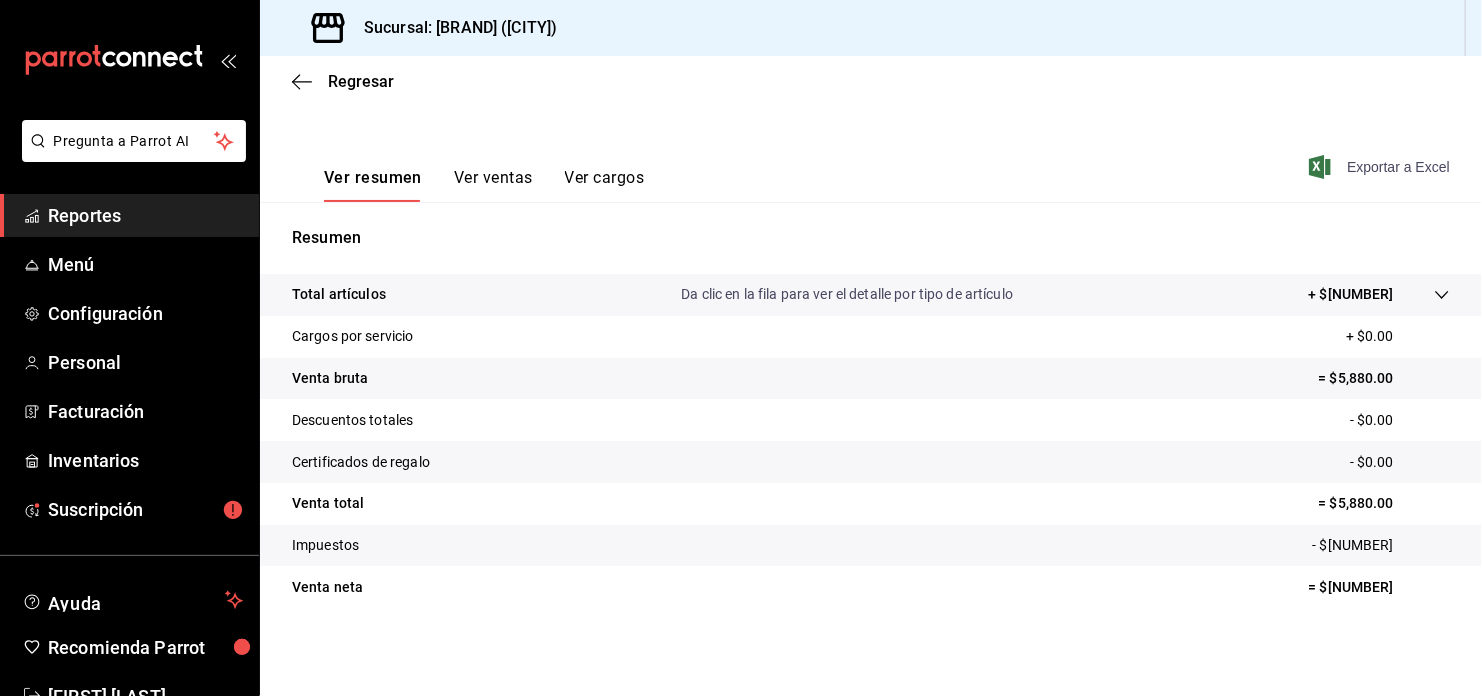 click on "Exportar a Excel" at bounding box center (1381, 167) 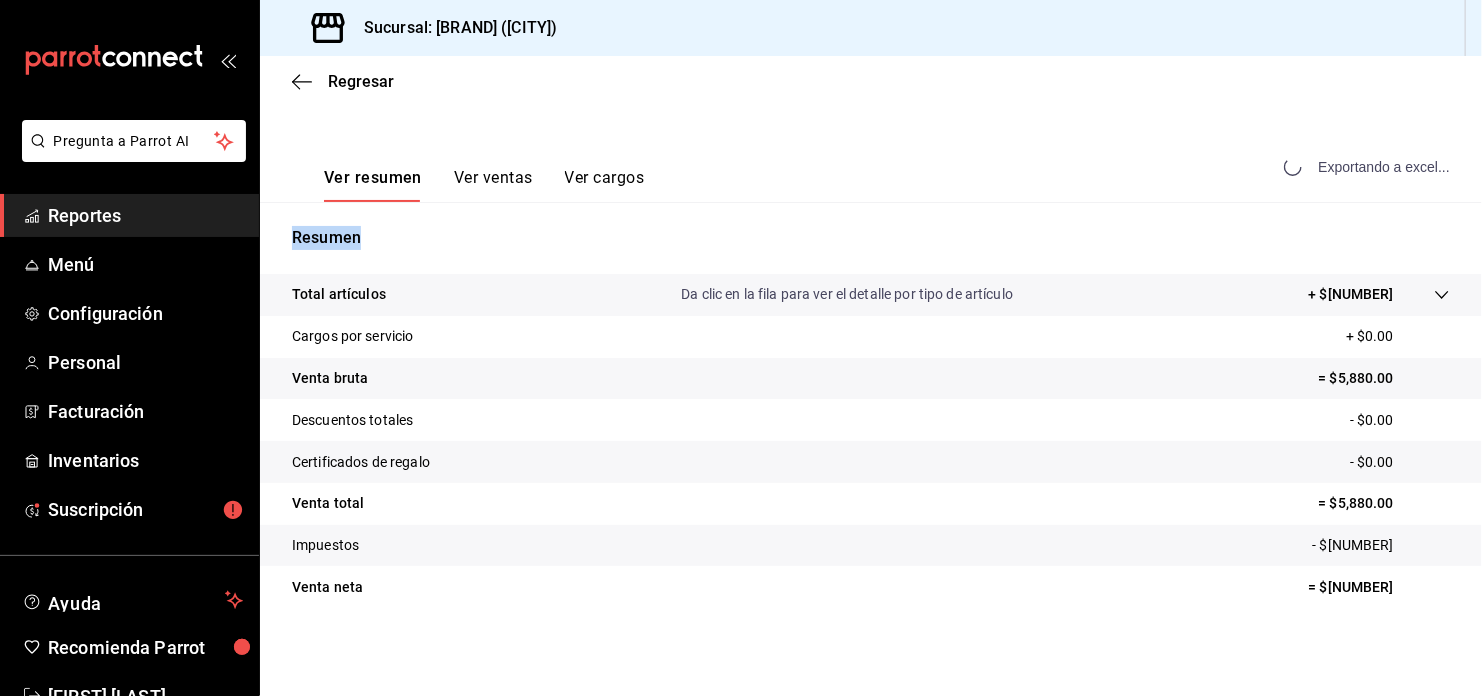 click on "Exportando a excel..." at bounding box center [1369, 167] 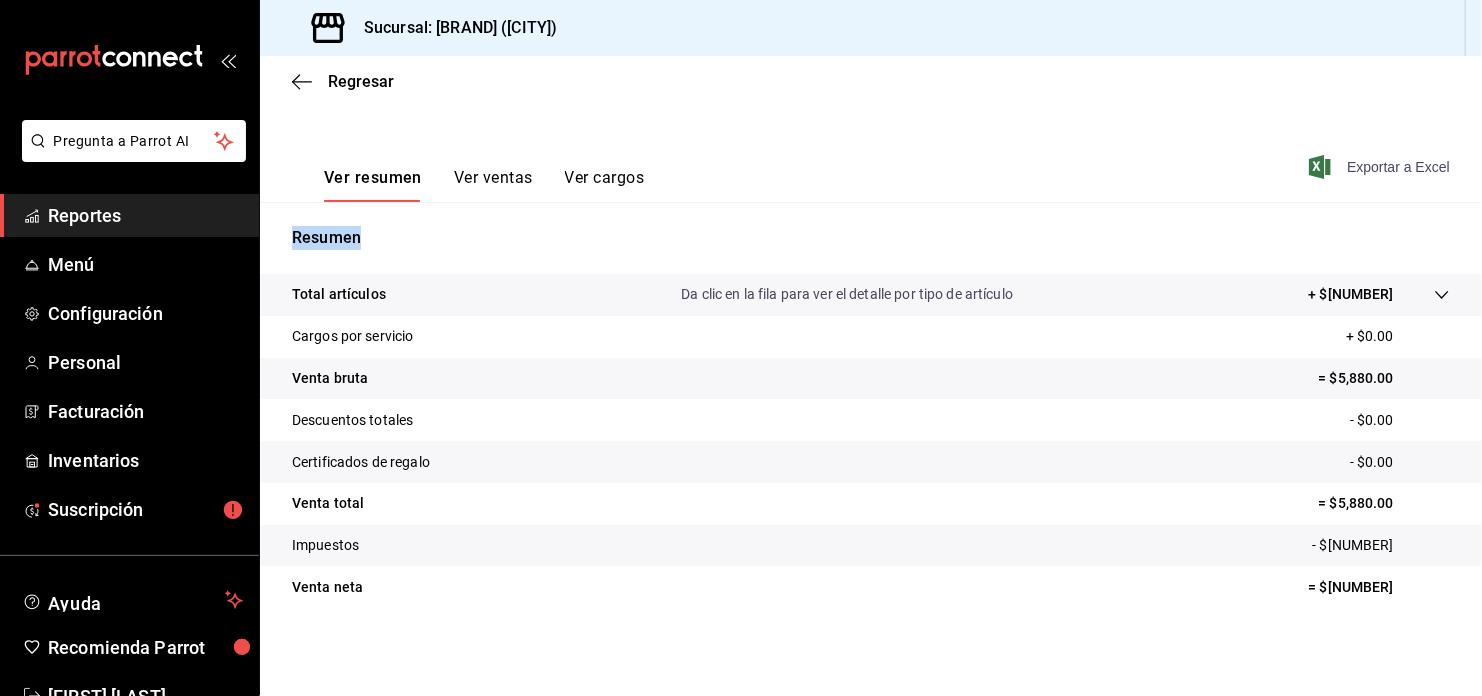 click on "Exportar a Excel" at bounding box center [1381, 167] 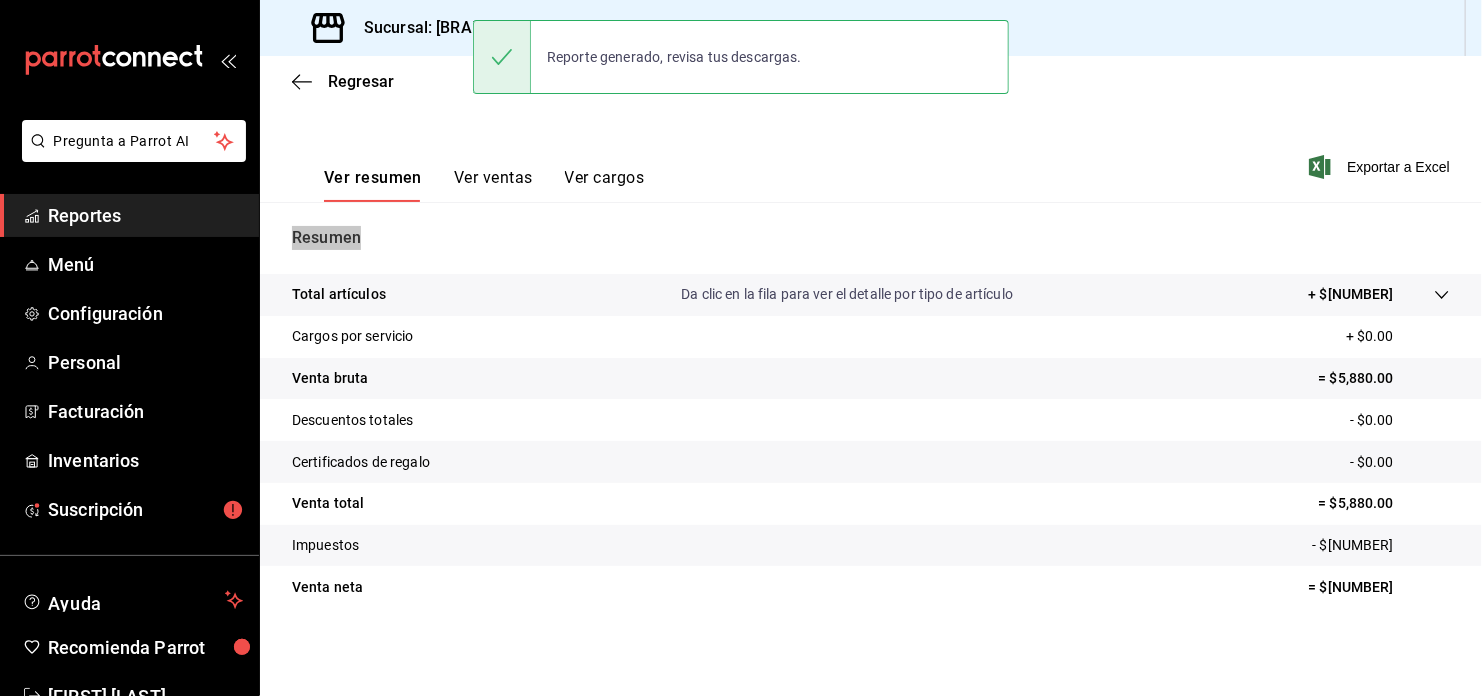 scroll, scrollTop: 0, scrollLeft: 0, axis: both 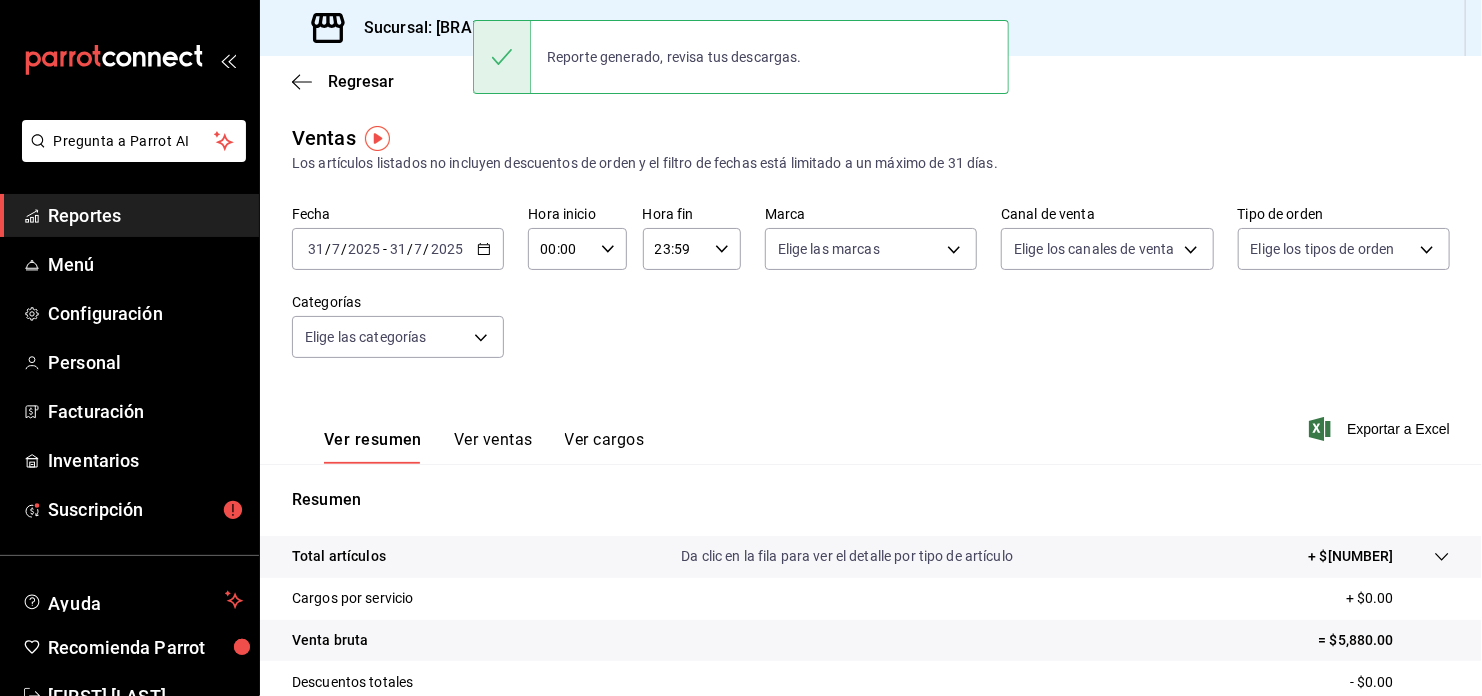 click on "Sucursal: [BRAND] ([CITY])" at bounding box center (871, 28) 